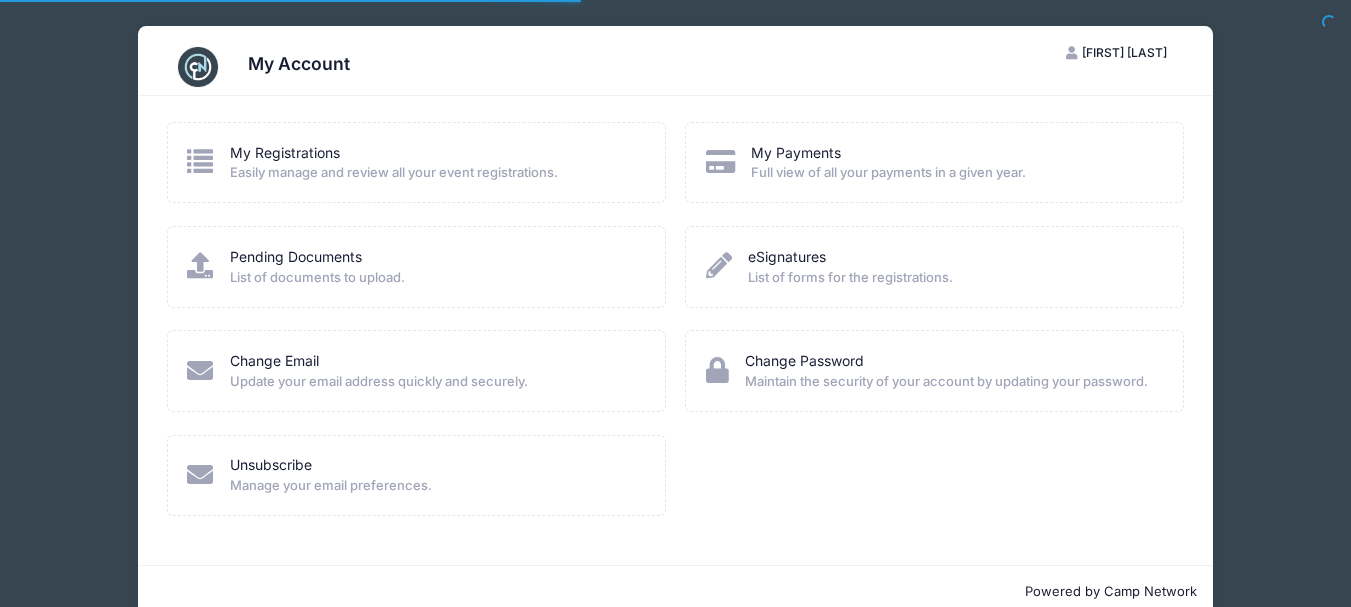 scroll, scrollTop: 0, scrollLeft: 0, axis: both 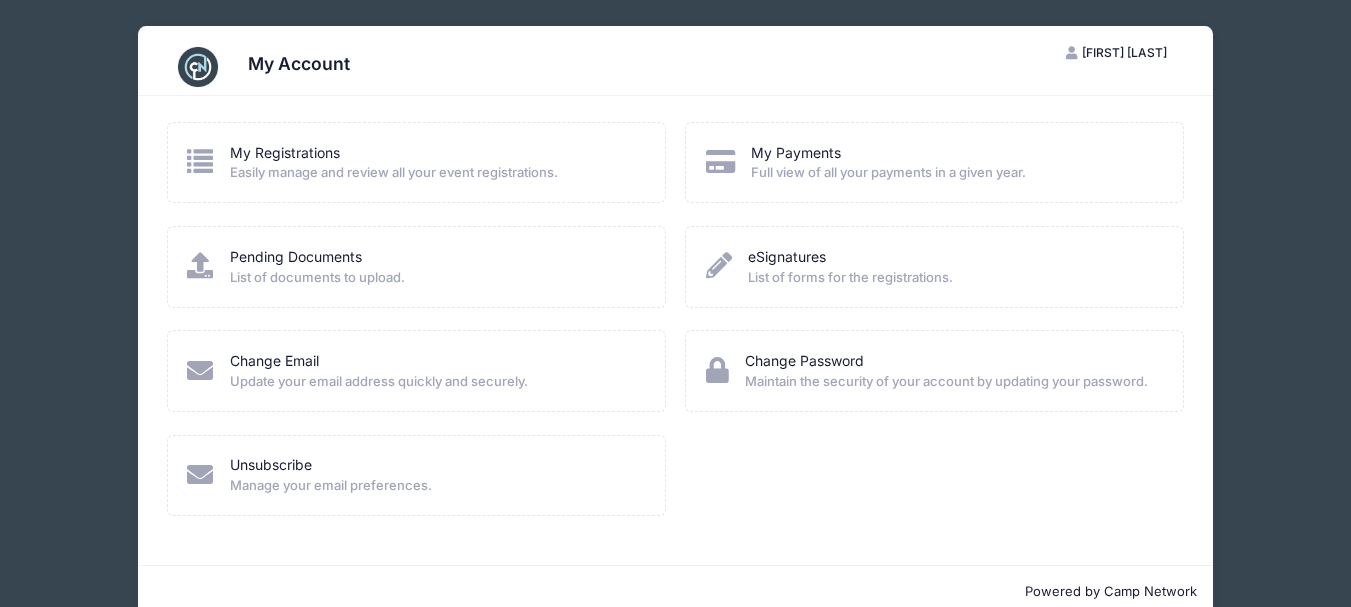 click on "Pending Documents List of documents to upload." at bounding box center [416, 266] 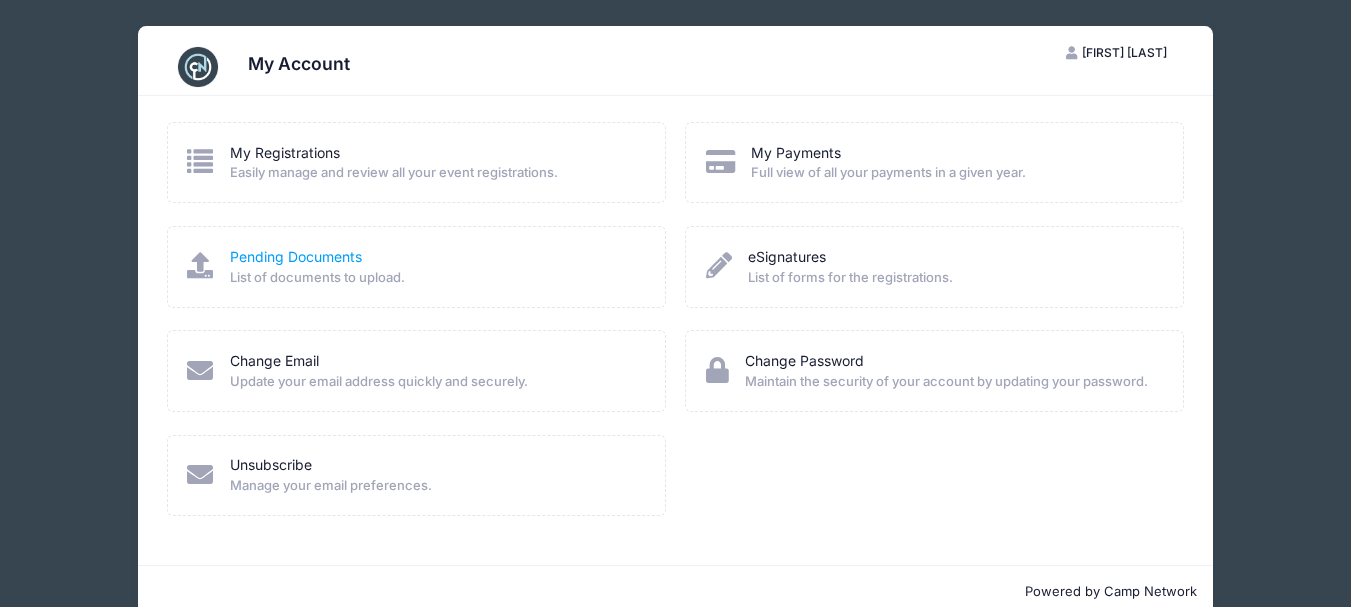 click on "Pending Documents" at bounding box center [296, 256] 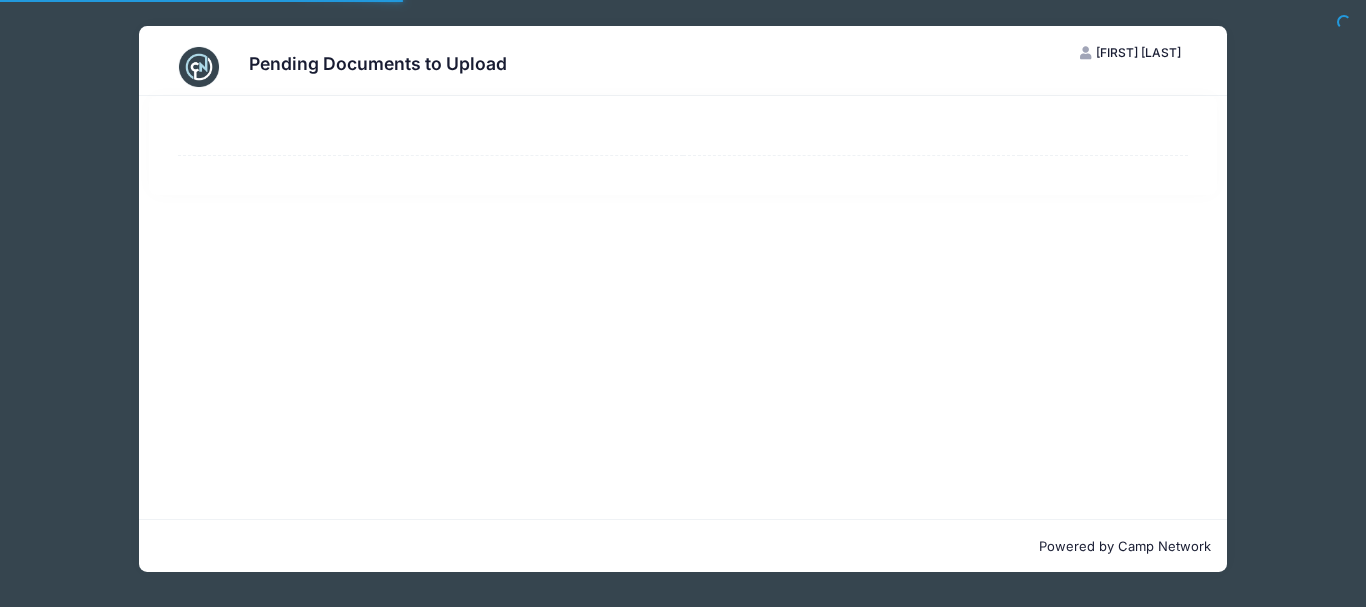 scroll, scrollTop: 0, scrollLeft: 0, axis: both 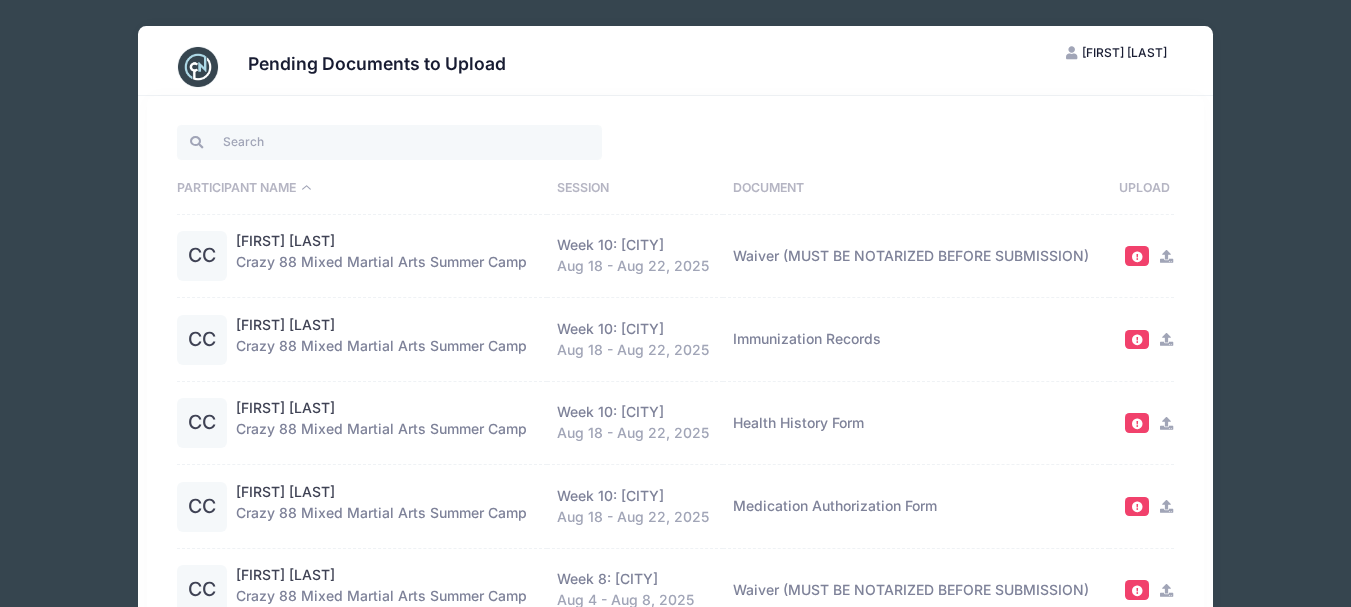 click at bounding box center [1166, 256] 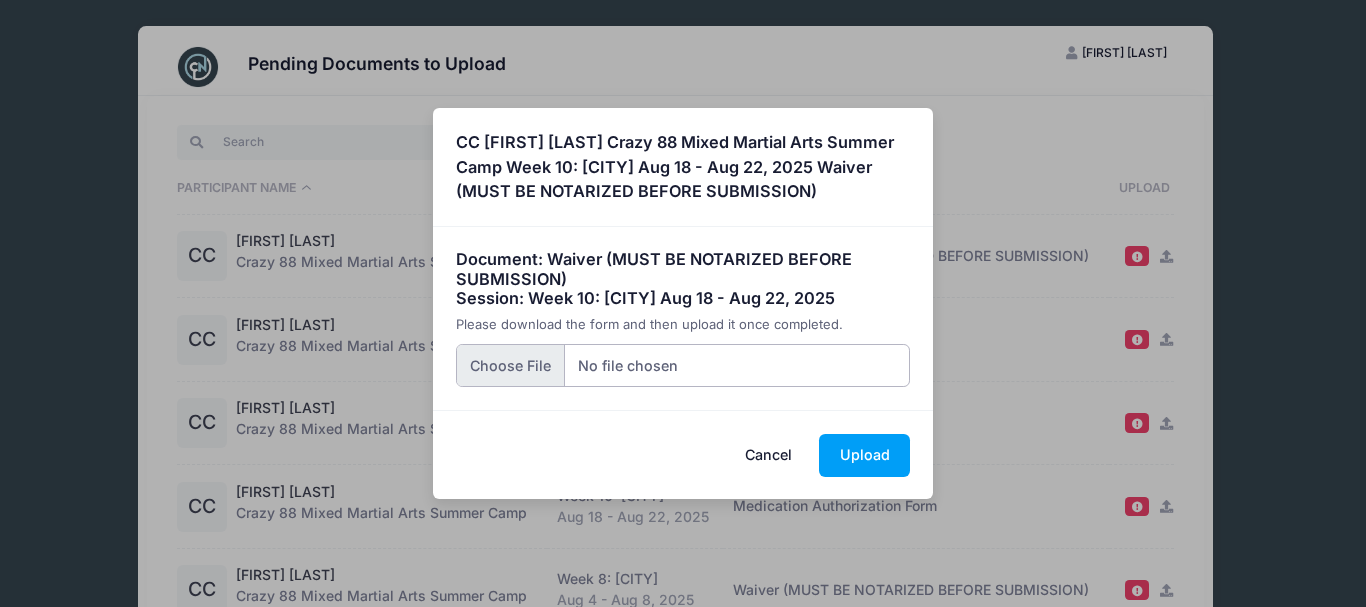 click at bounding box center [683, 365] 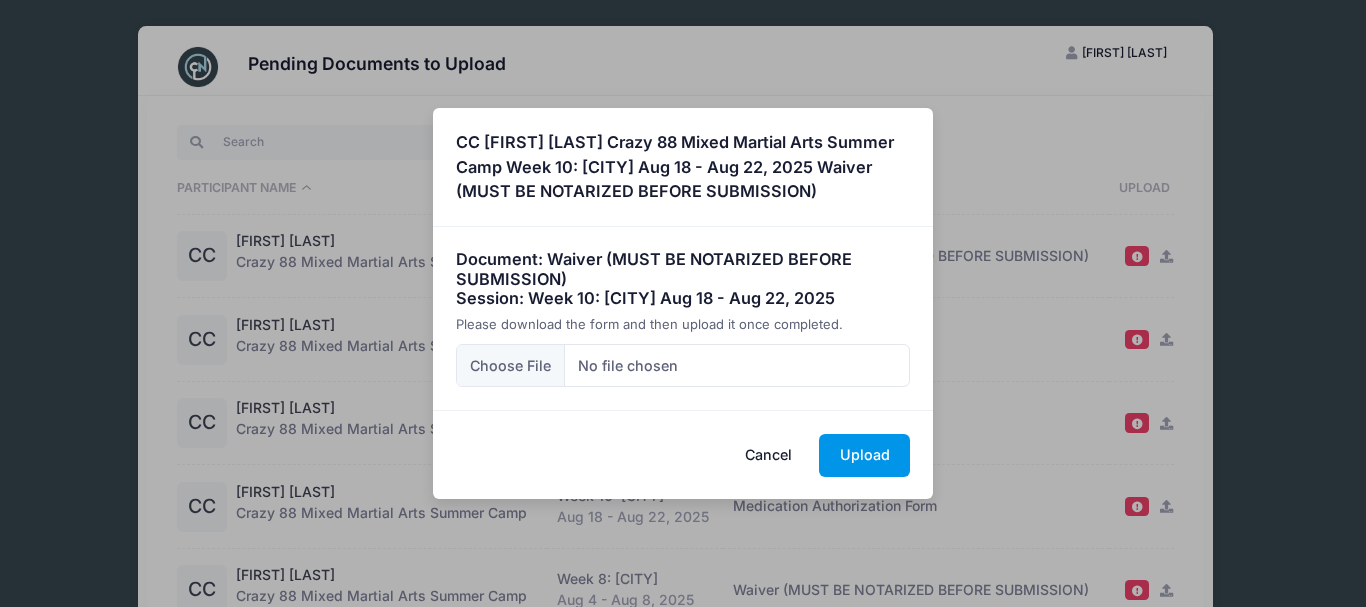 click on "Upload" at bounding box center (864, 455) 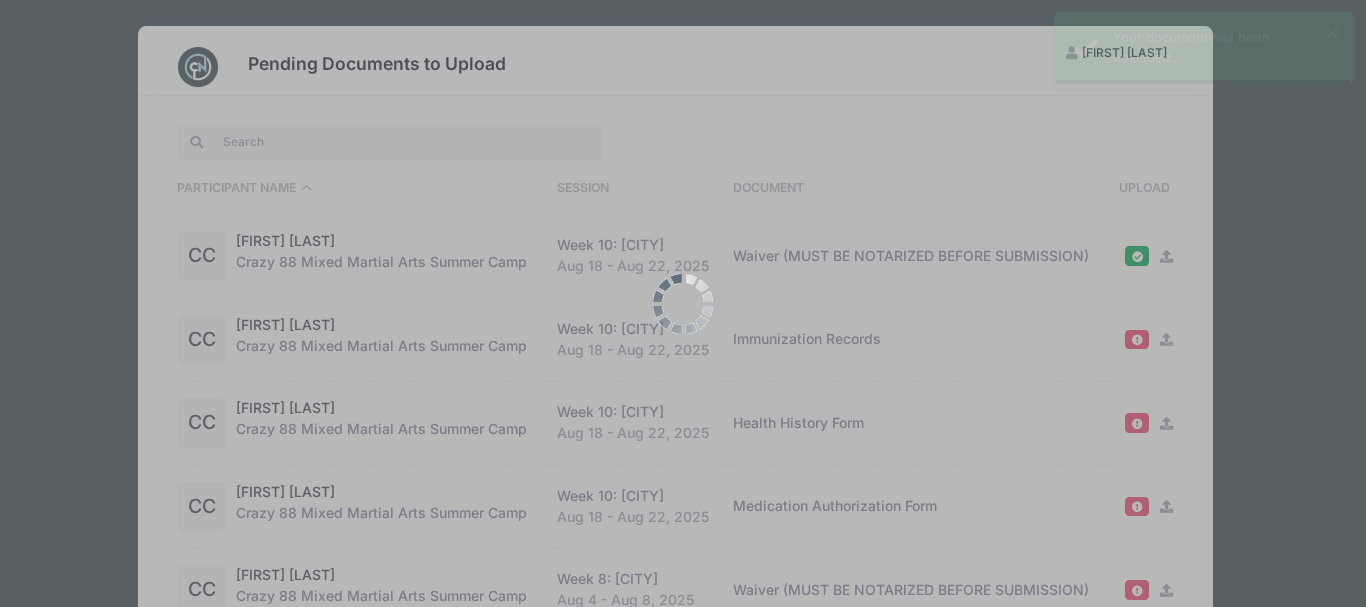 scroll, scrollTop: 0, scrollLeft: 0, axis: both 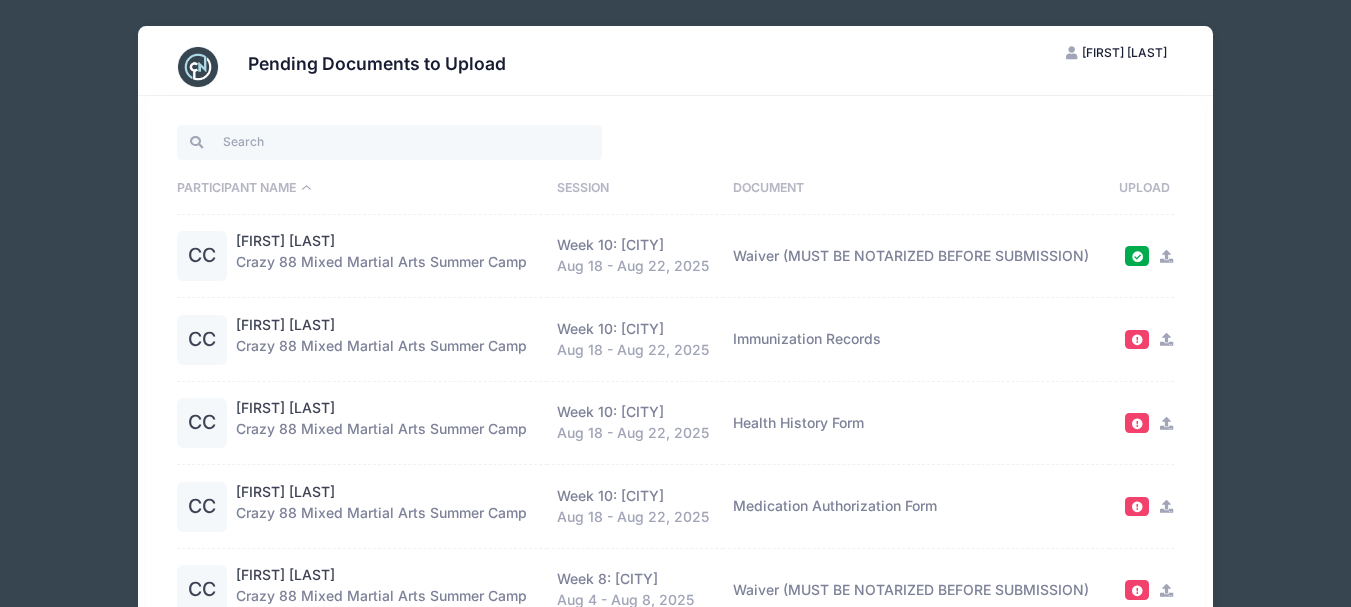 click at bounding box center (1166, 339) 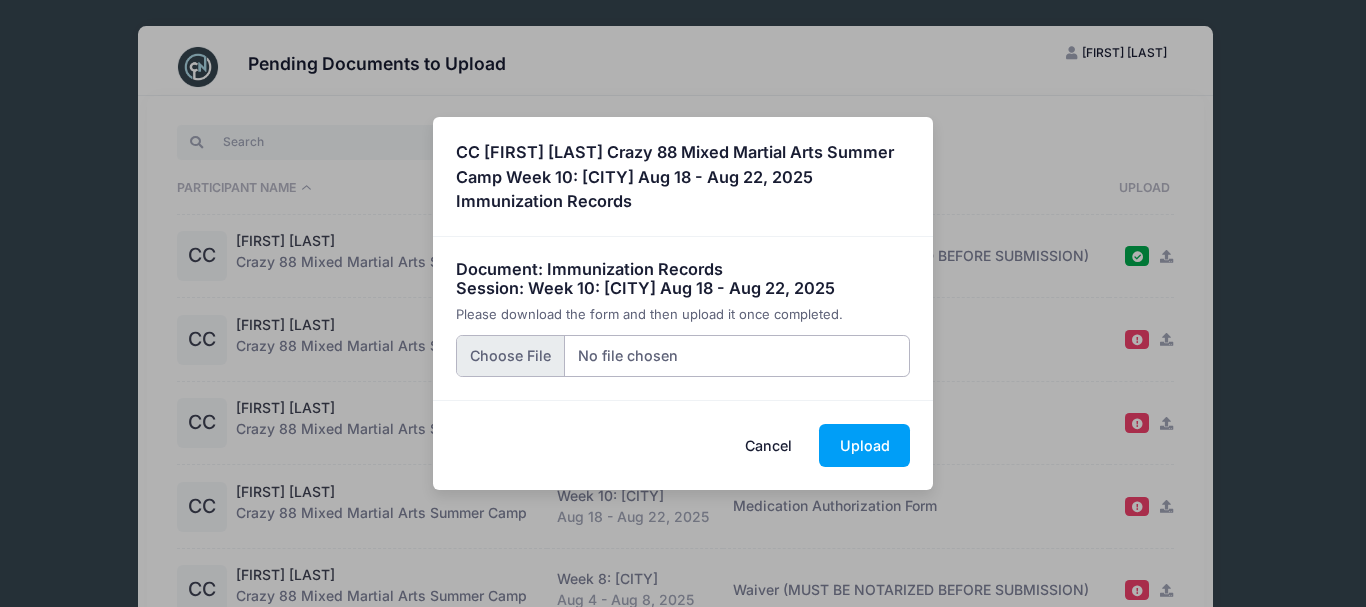 click at bounding box center [683, 356] 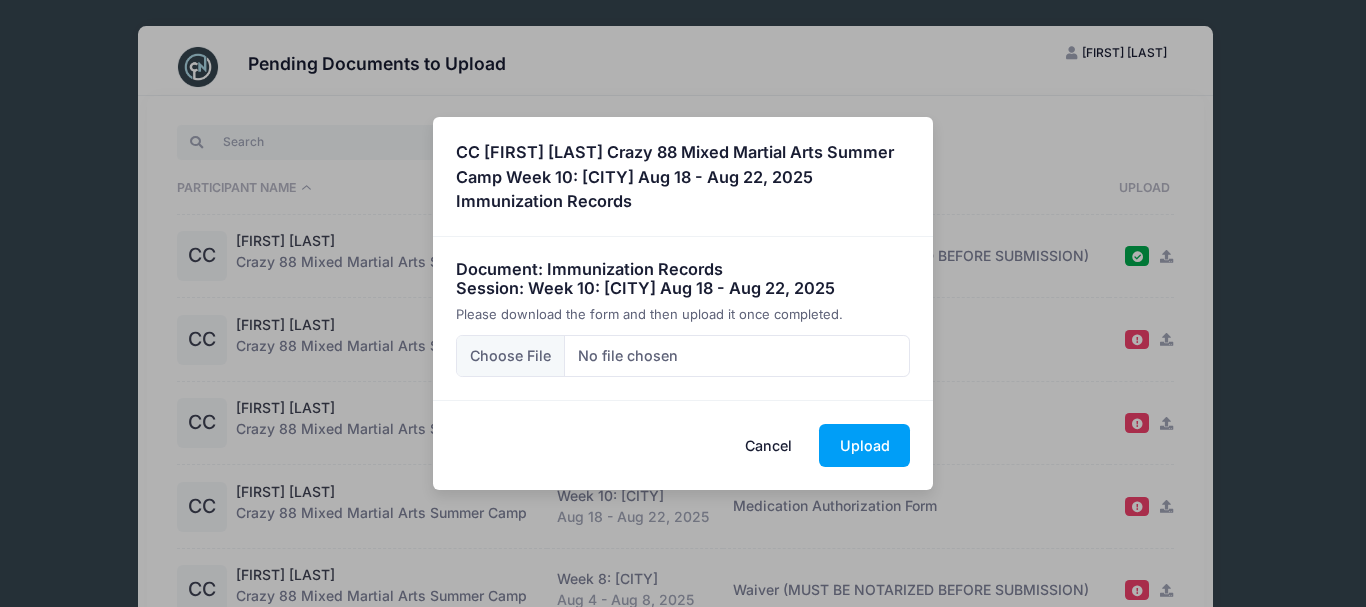 click on "Cancel" at bounding box center (769, 445) 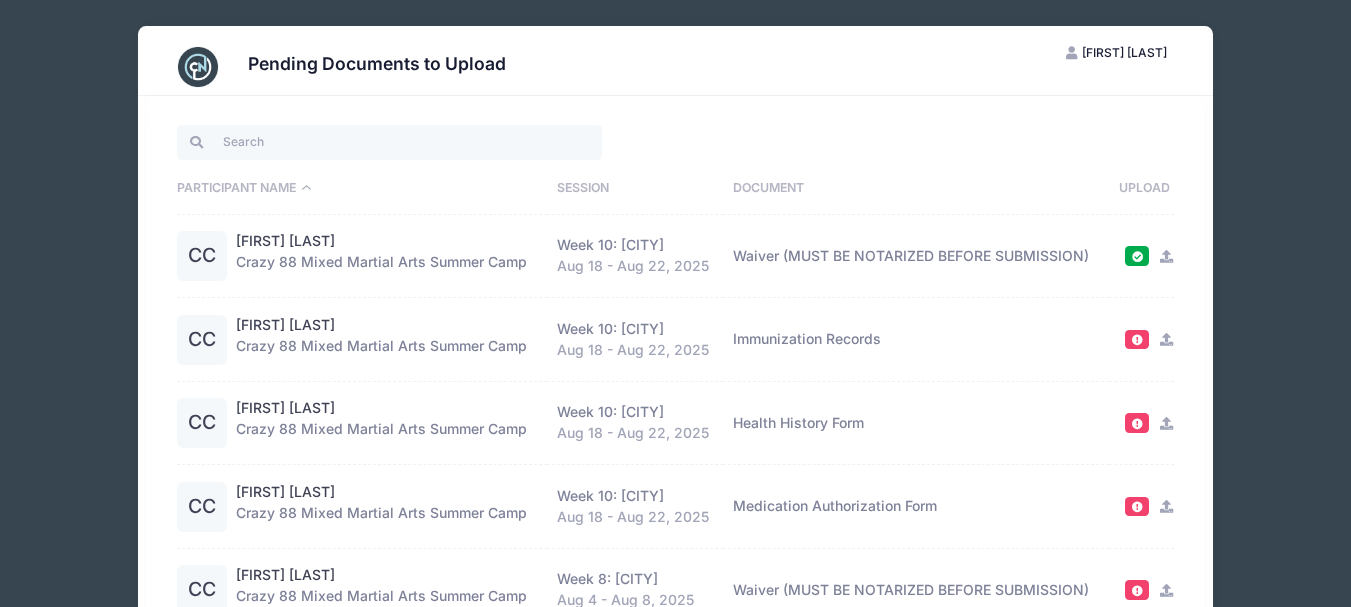 click at bounding box center [1166, 339] 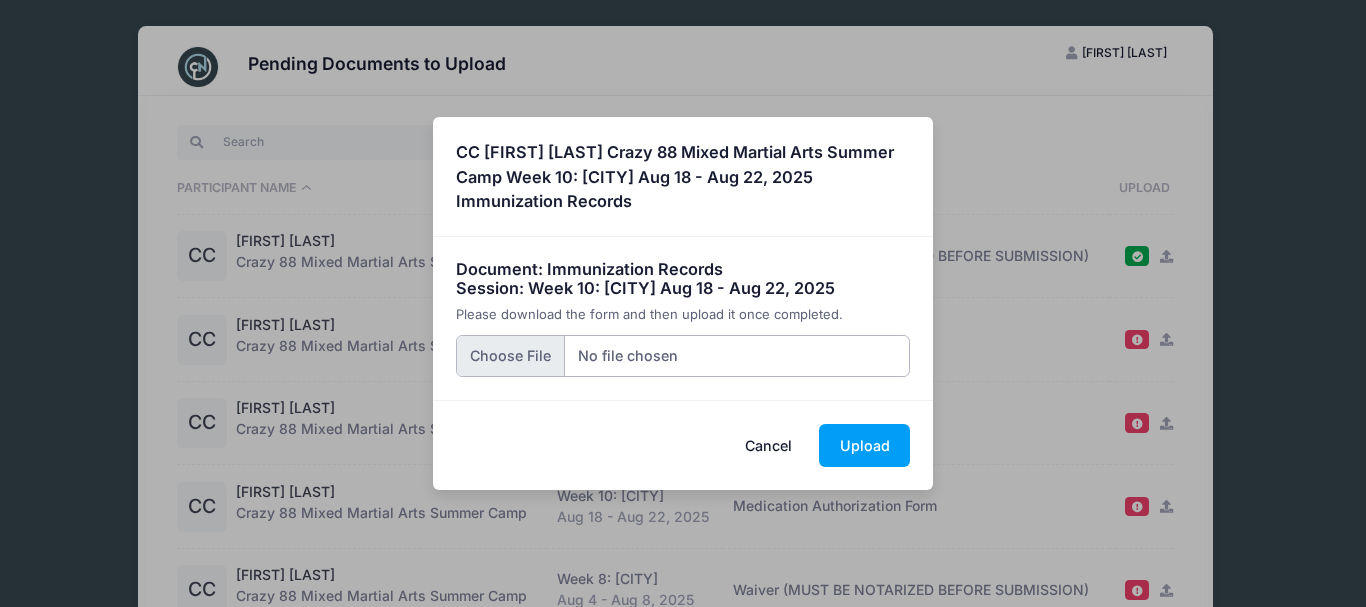 click at bounding box center (683, 356) 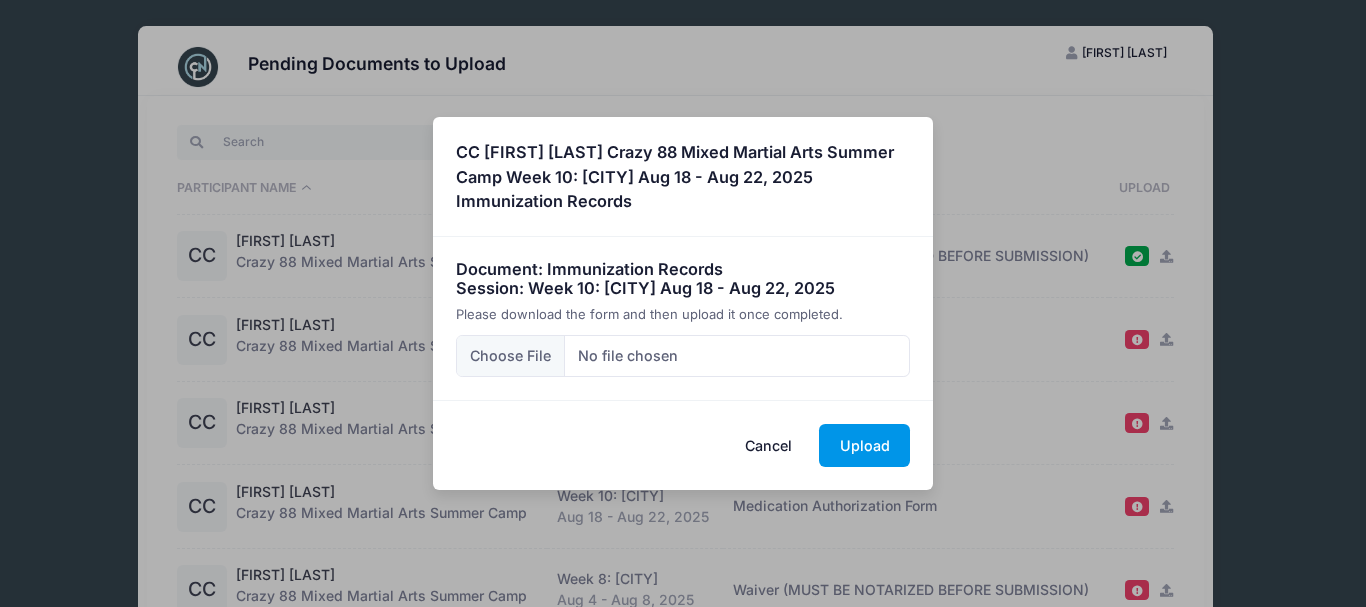 click on "Upload" at bounding box center (864, 445) 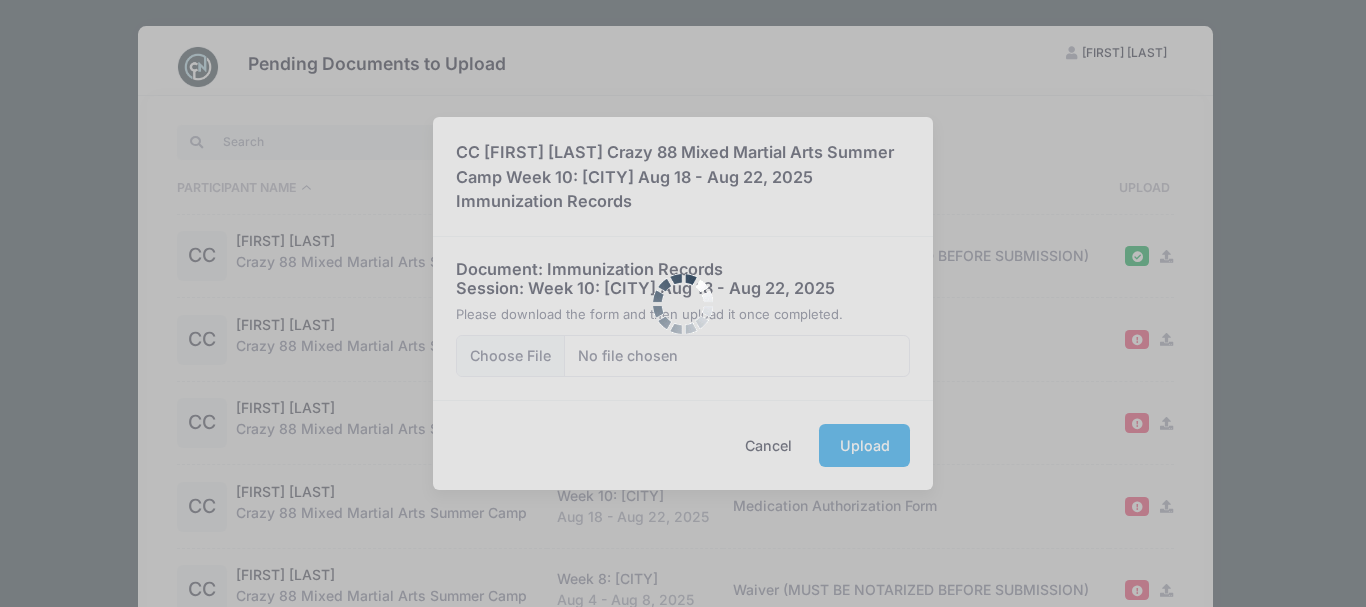 scroll, scrollTop: 0, scrollLeft: 0, axis: both 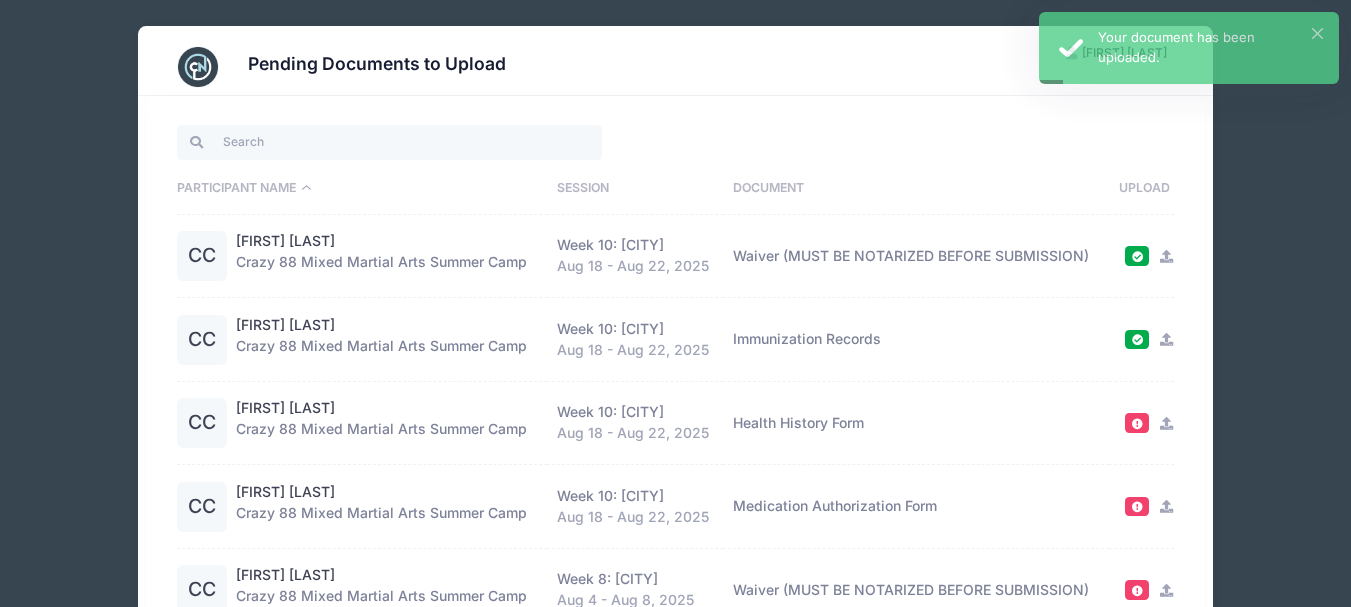 click at bounding box center (1166, 423) 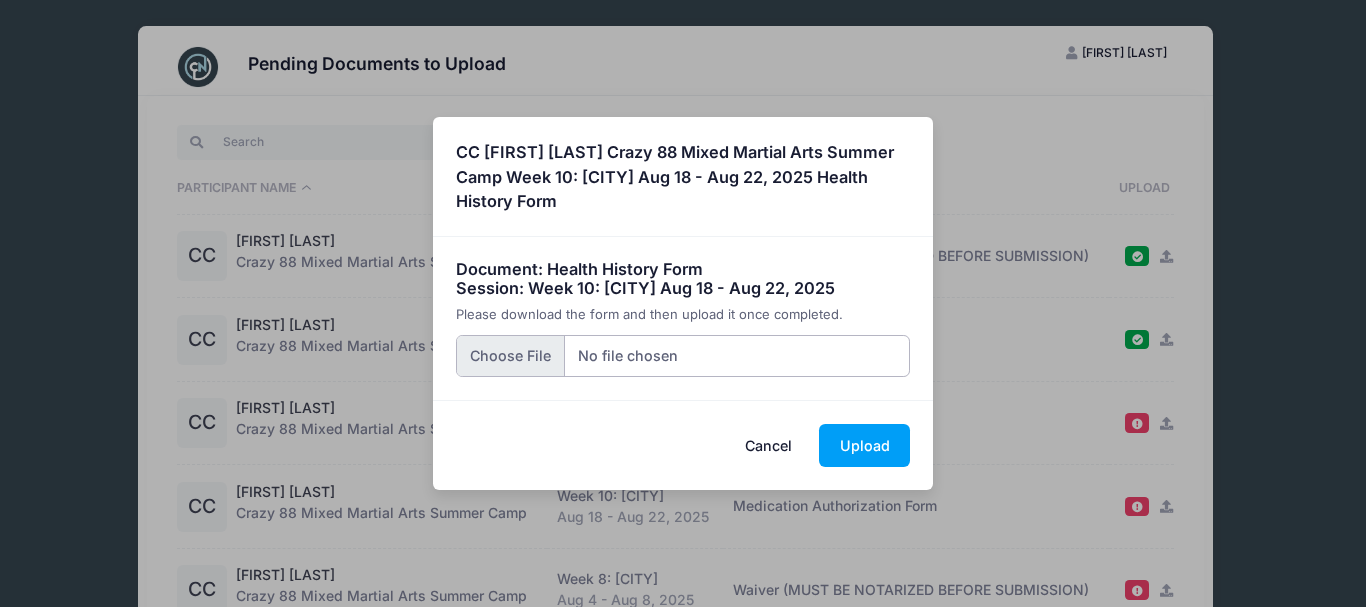 click at bounding box center [683, 356] 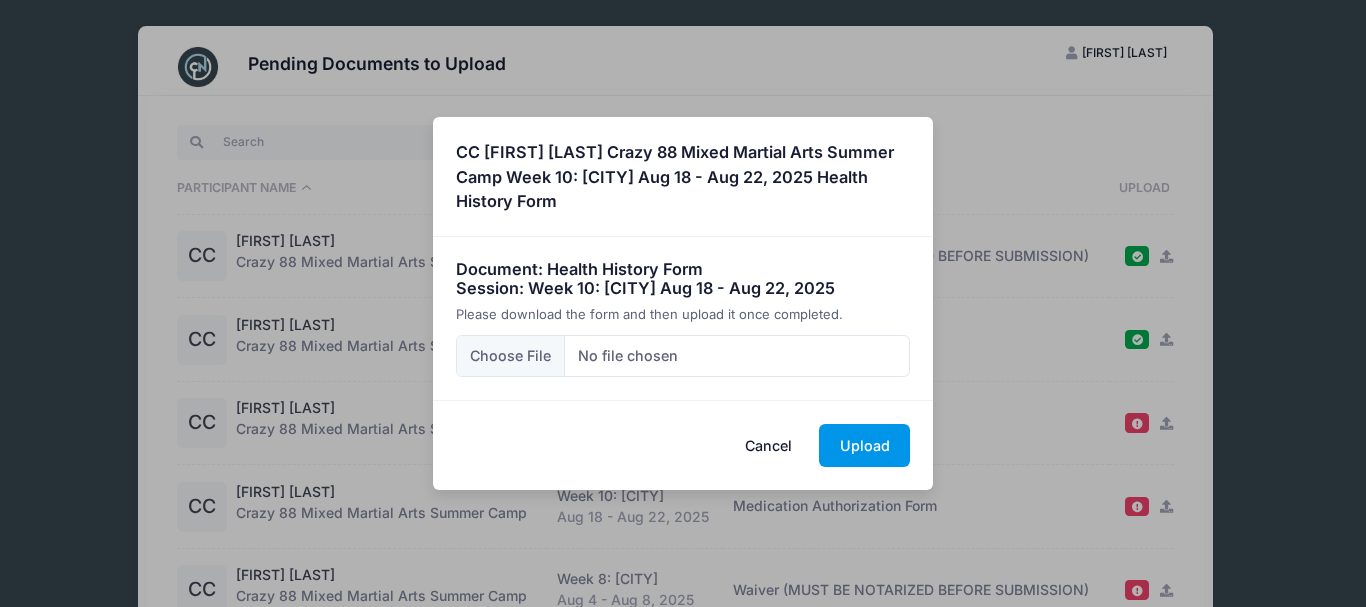 click on "Upload" at bounding box center (864, 445) 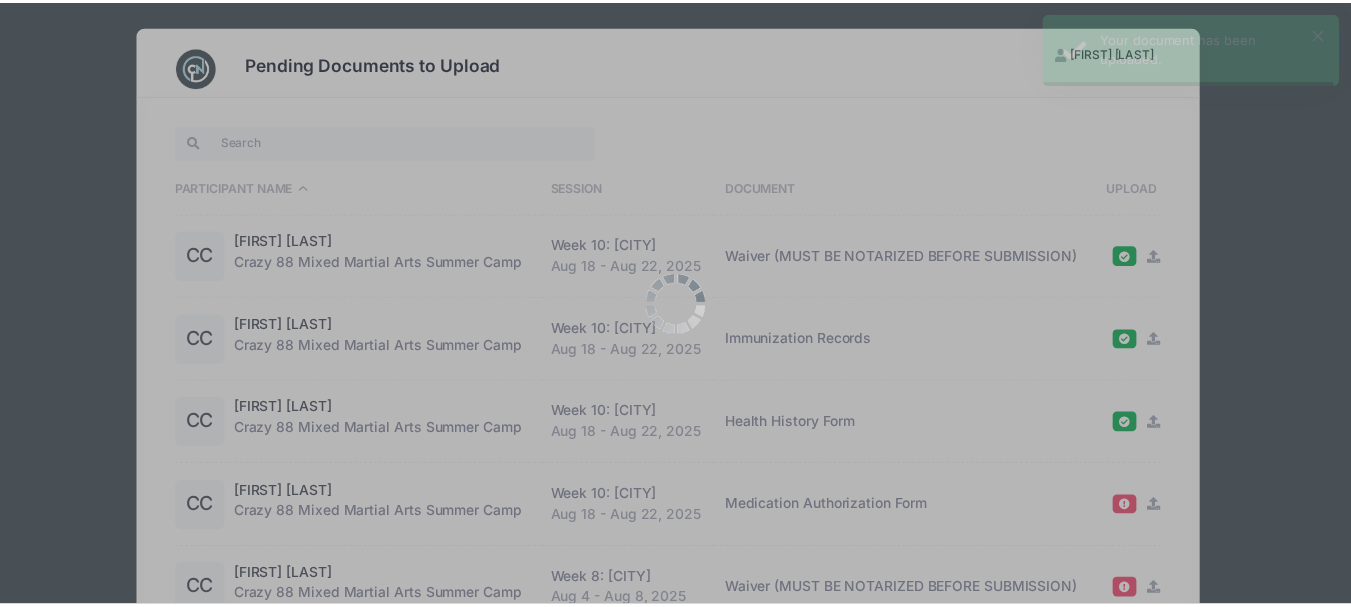 scroll, scrollTop: 0, scrollLeft: 0, axis: both 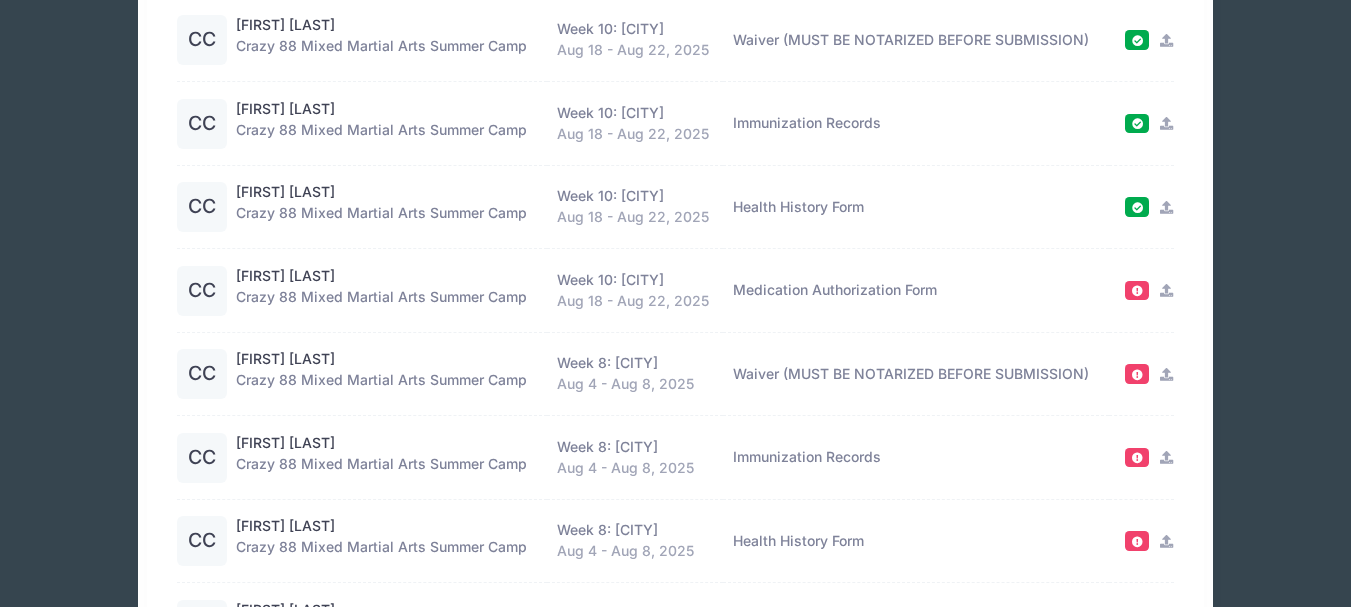 click at bounding box center (1163, 373) 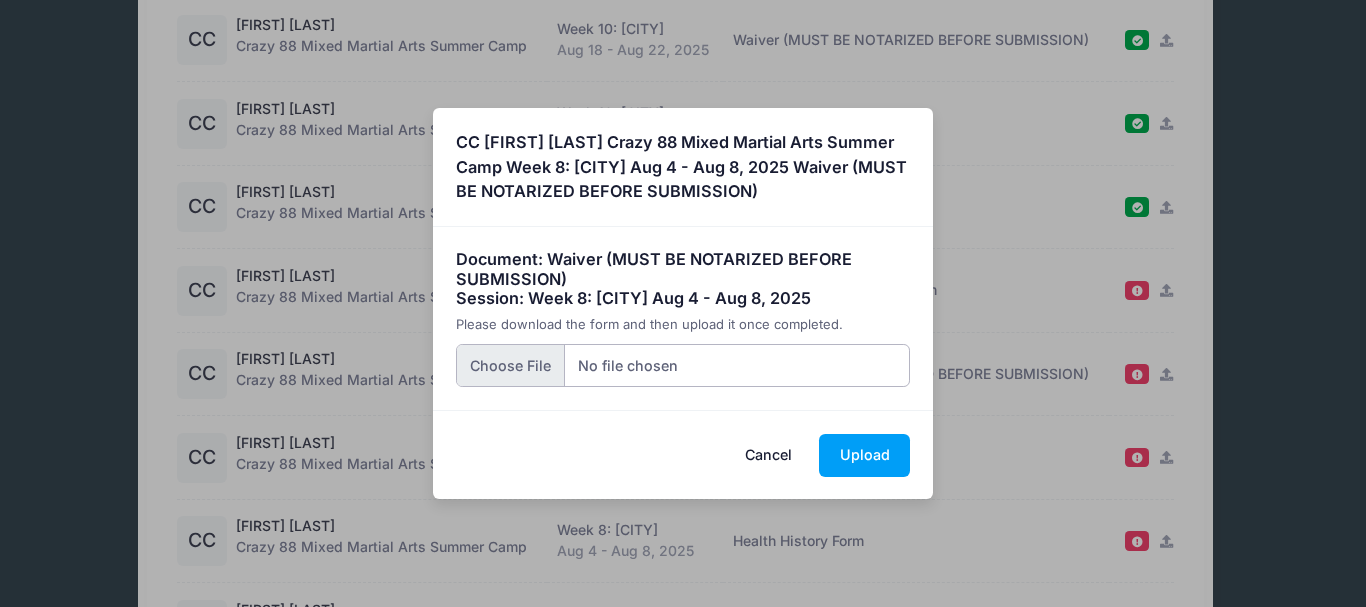 click at bounding box center [683, 365] 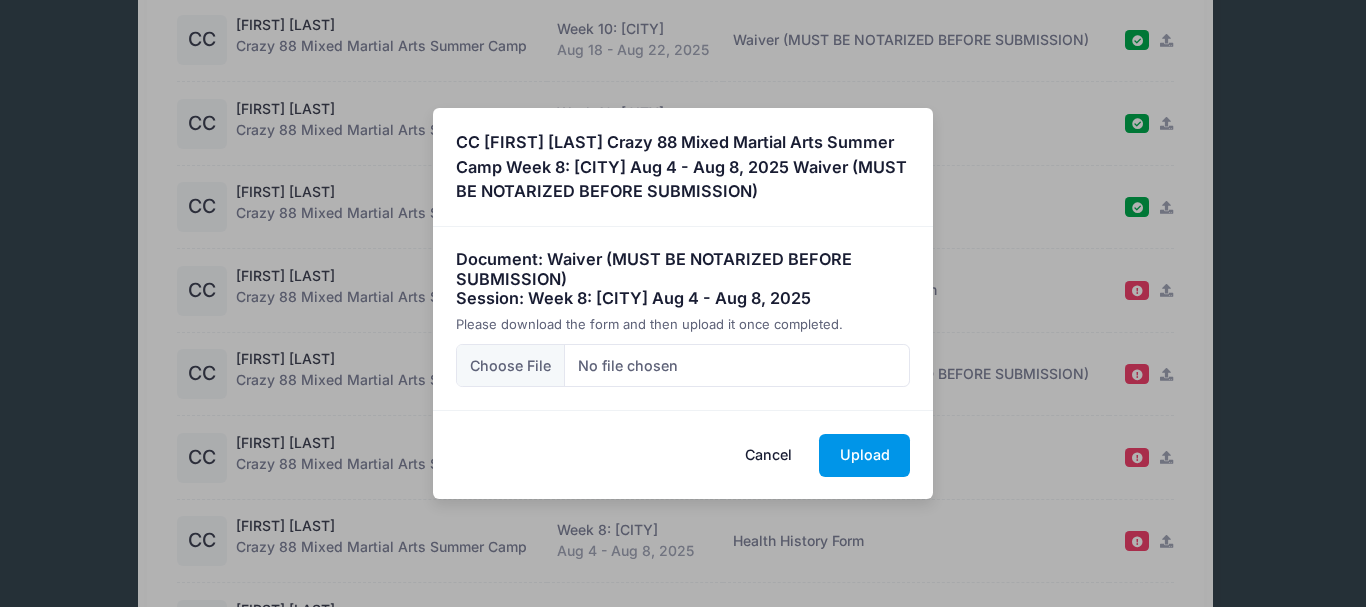 click on "Upload" at bounding box center [864, 455] 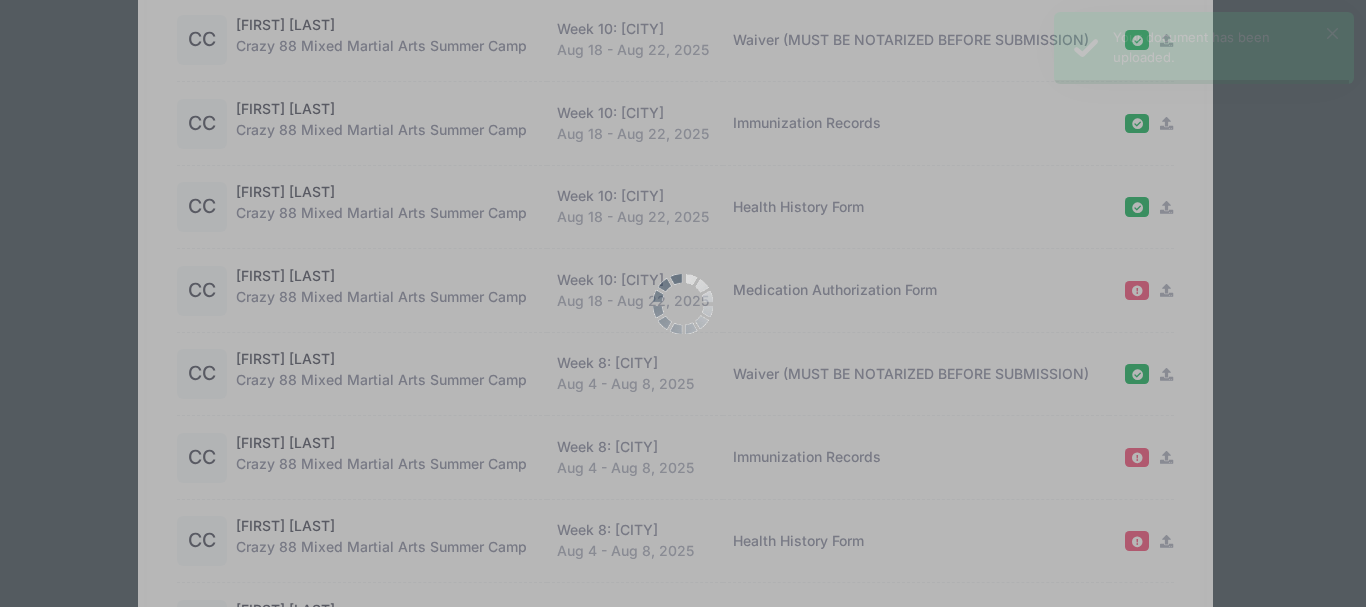 scroll, scrollTop: 0, scrollLeft: 0, axis: both 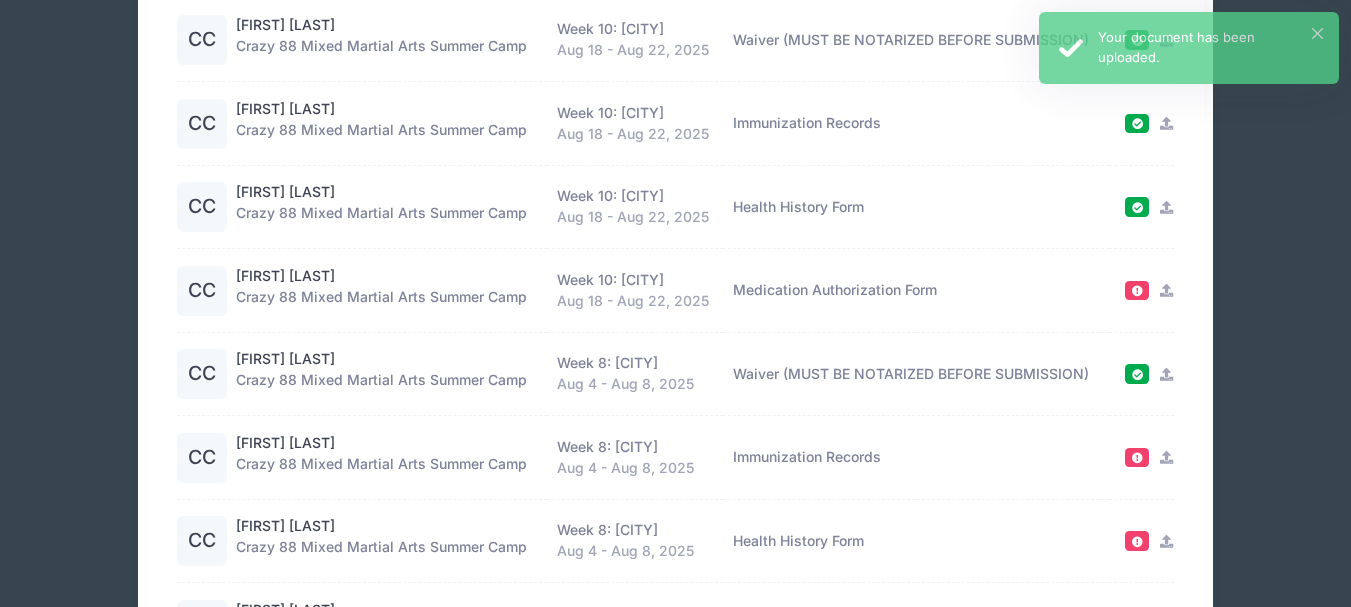 click at bounding box center [1166, 457] 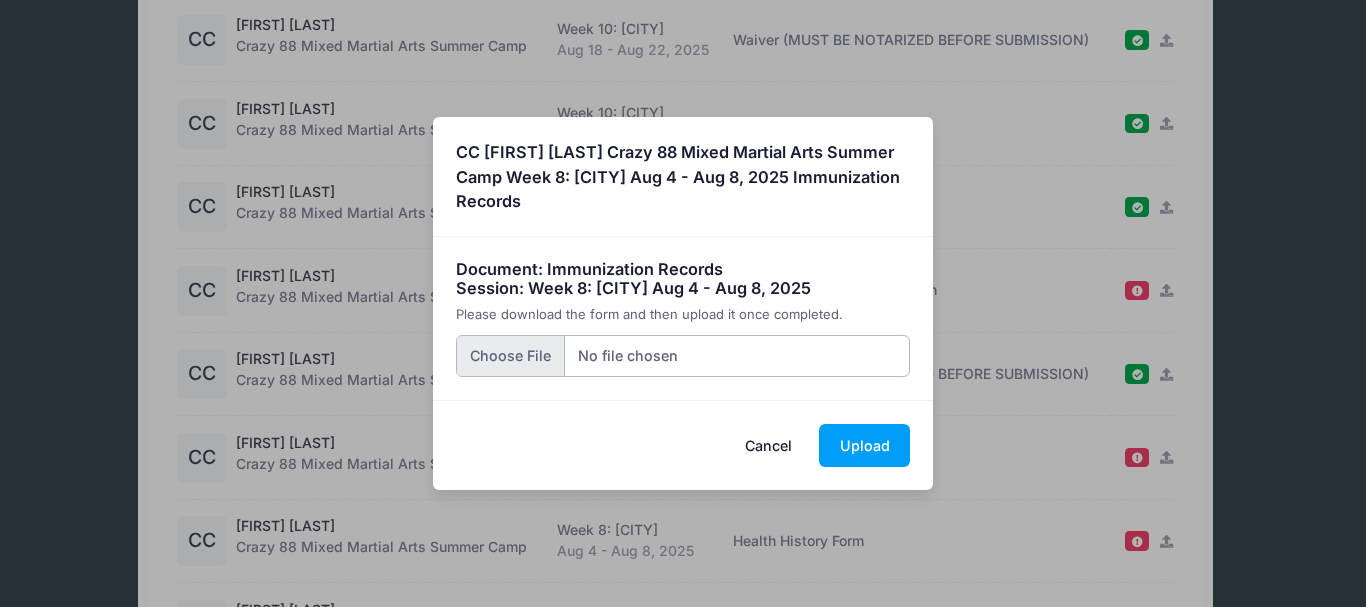 click at bounding box center (683, 356) 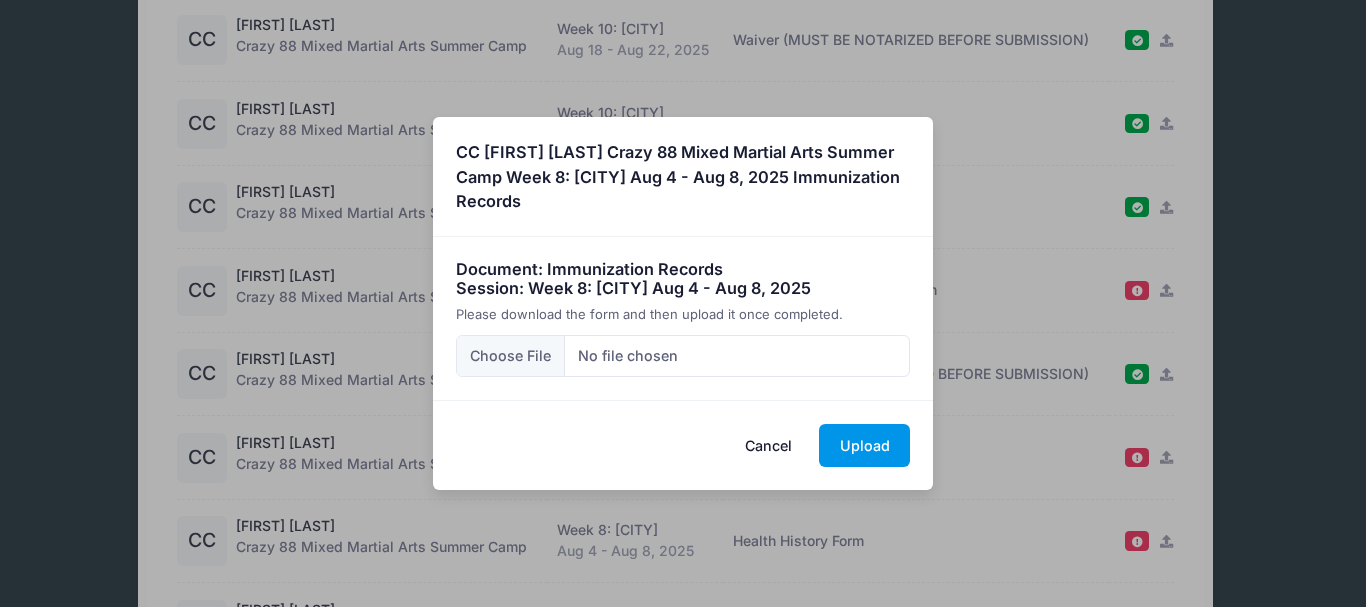 click on "Upload" at bounding box center [864, 445] 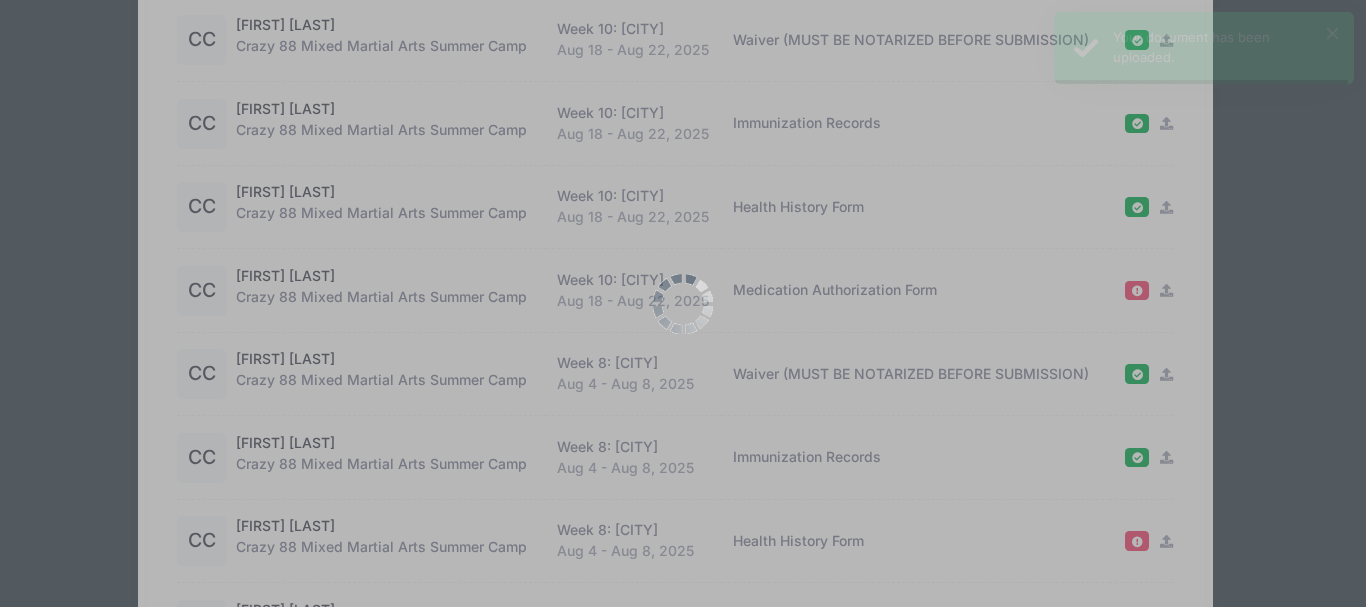 scroll, scrollTop: 0, scrollLeft: 0, axis: both 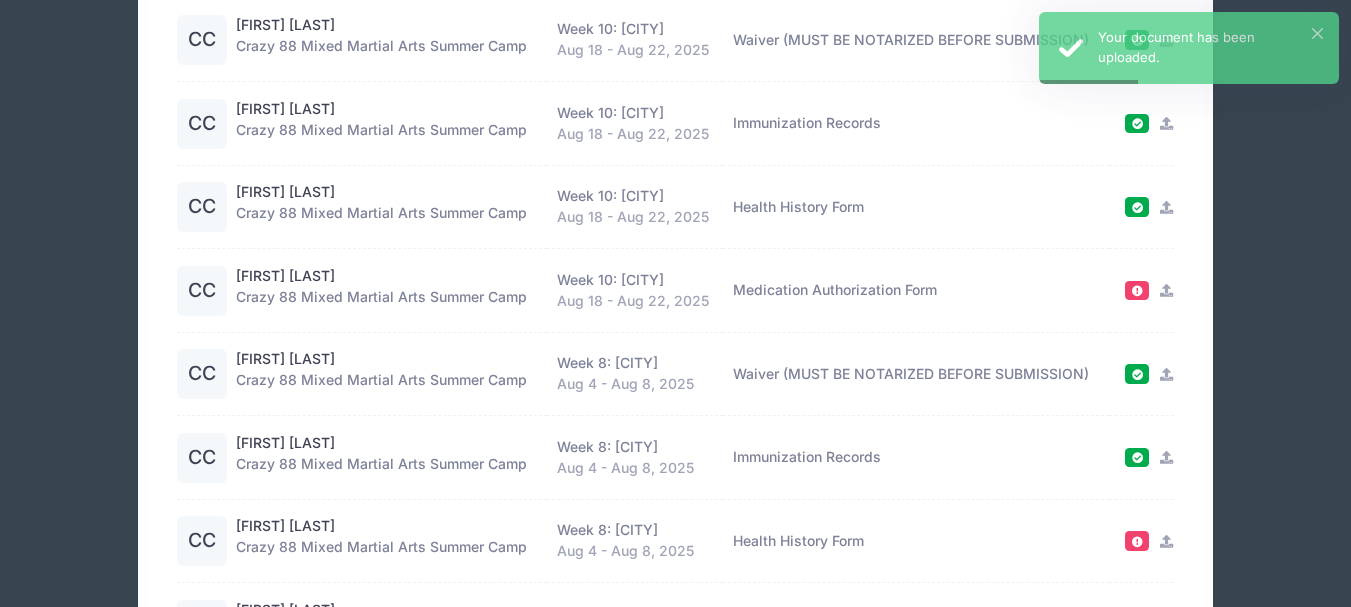 click at bounding box center [1166, 541] 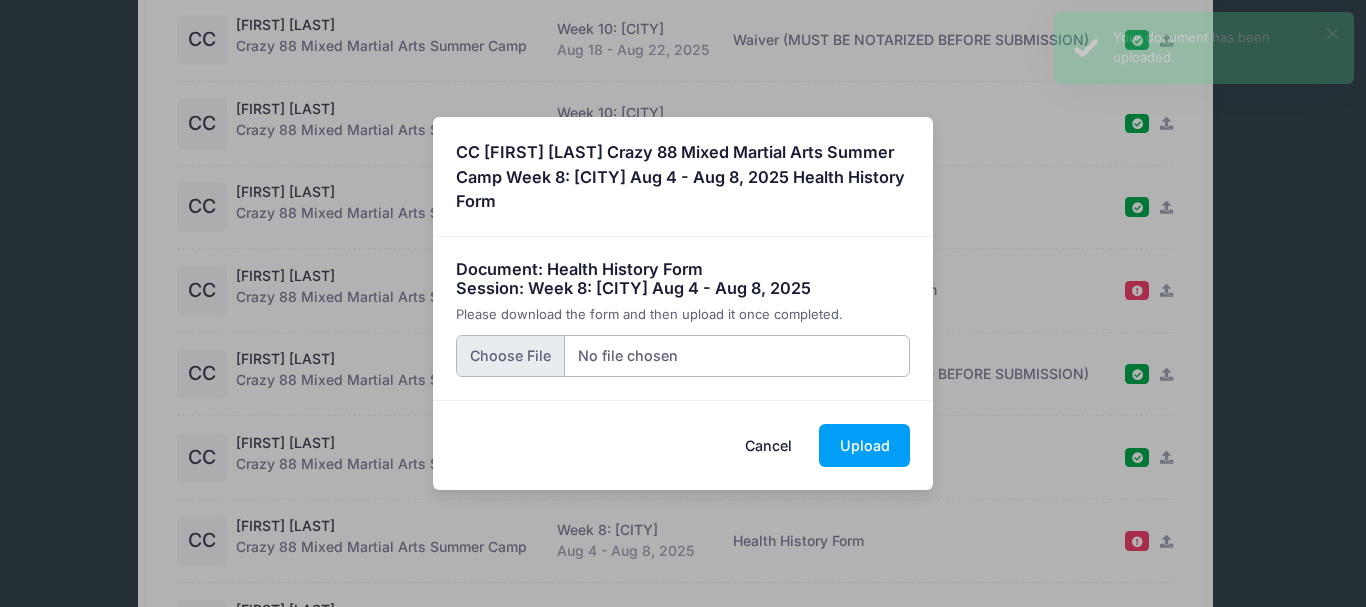click at bounding box center (683, 356) 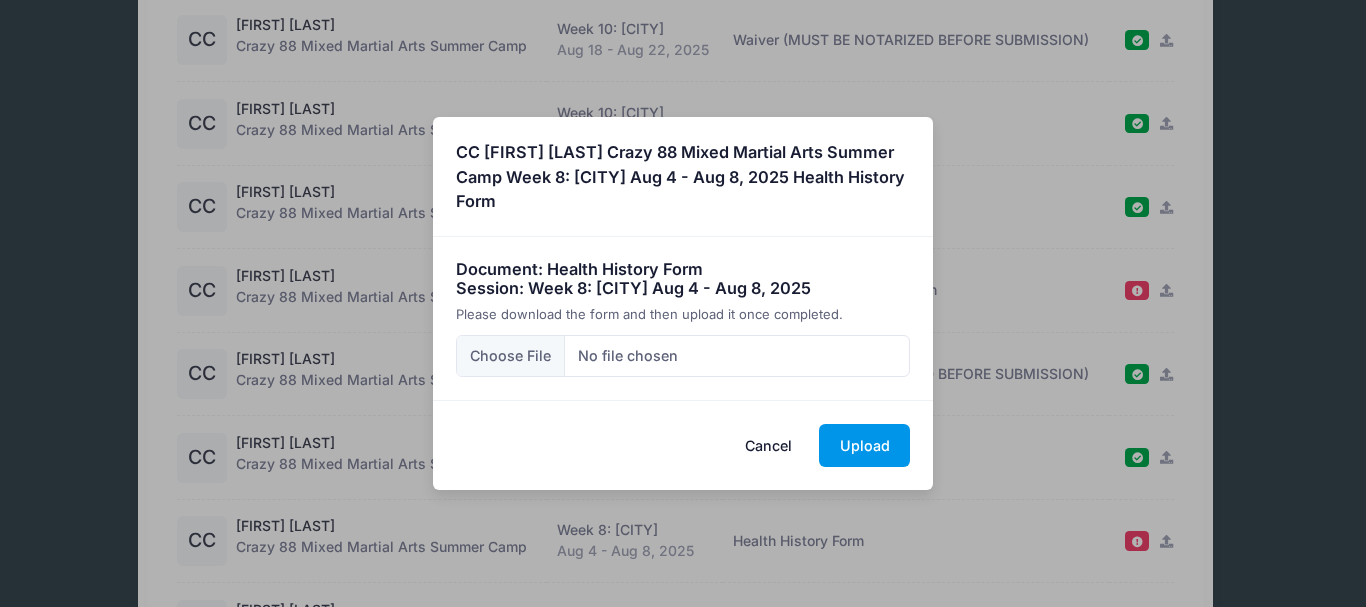 click on "Upload" at bounding box center [864, 445] 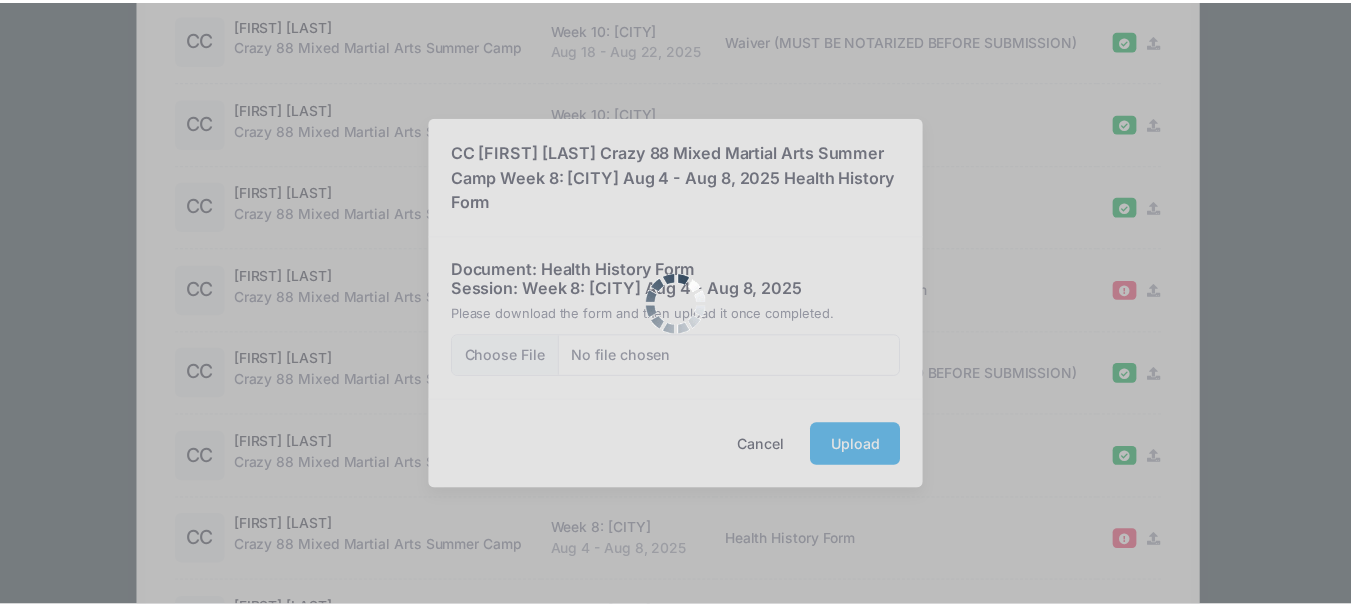 scroll, scrollTop: 0, scrollLeft: 0, axis: both 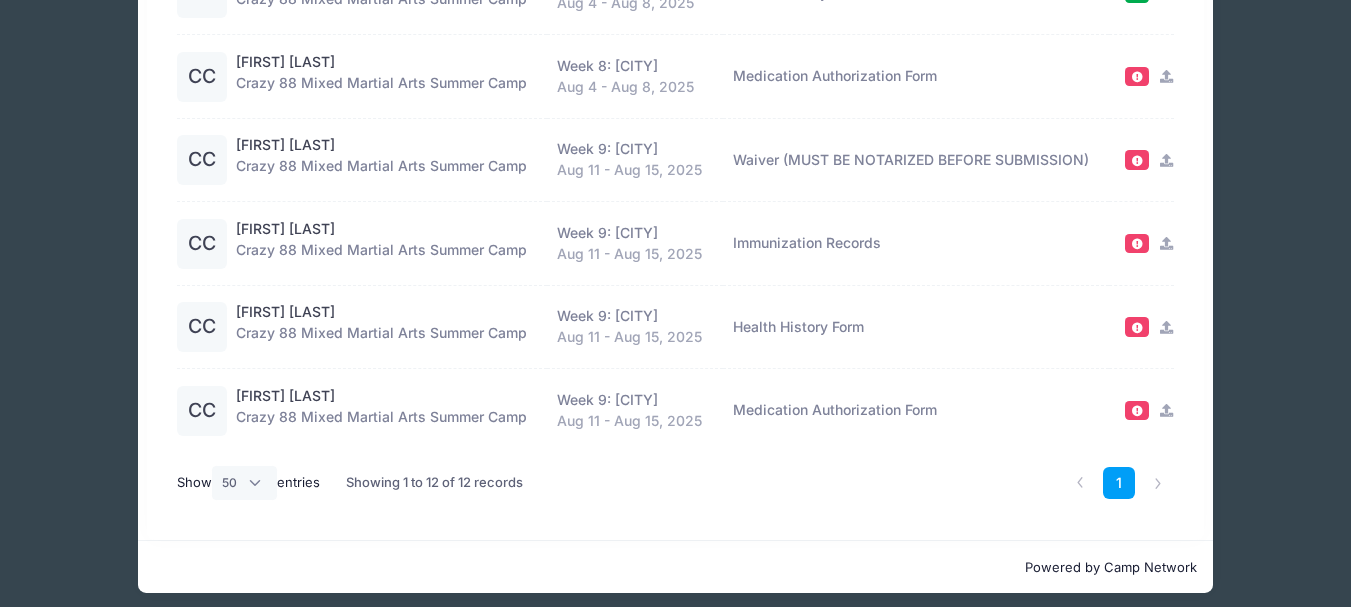 click at bounding box center [1166, 160] 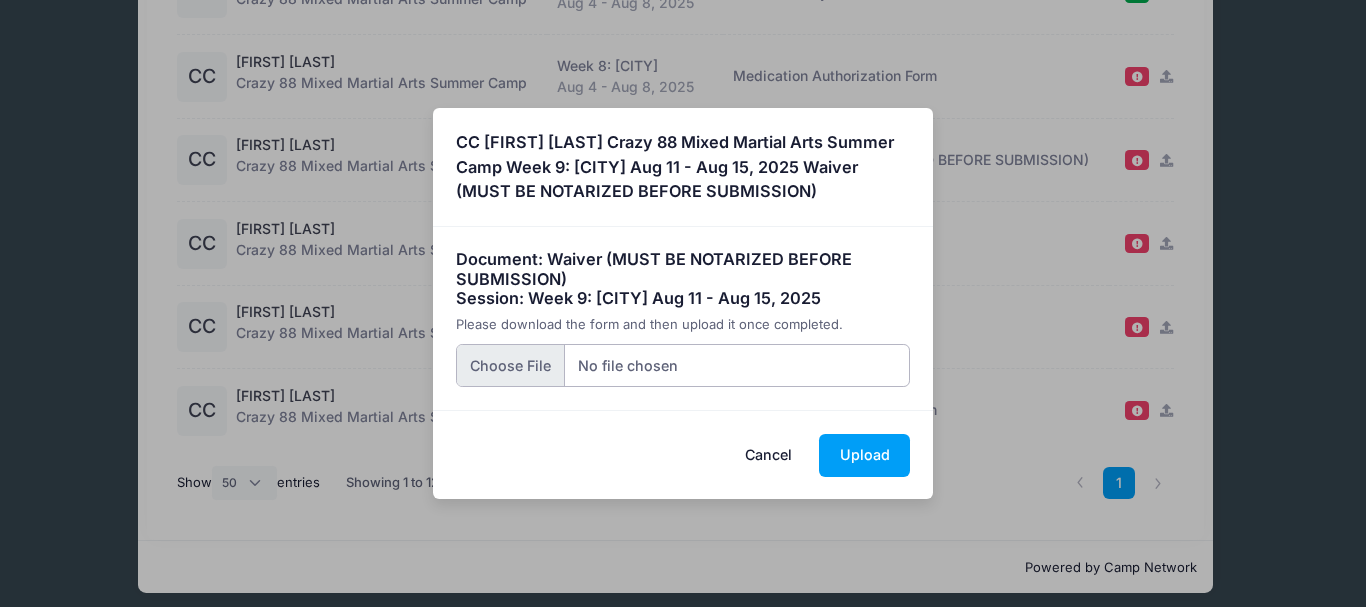 click at bounding box center (683, 365) 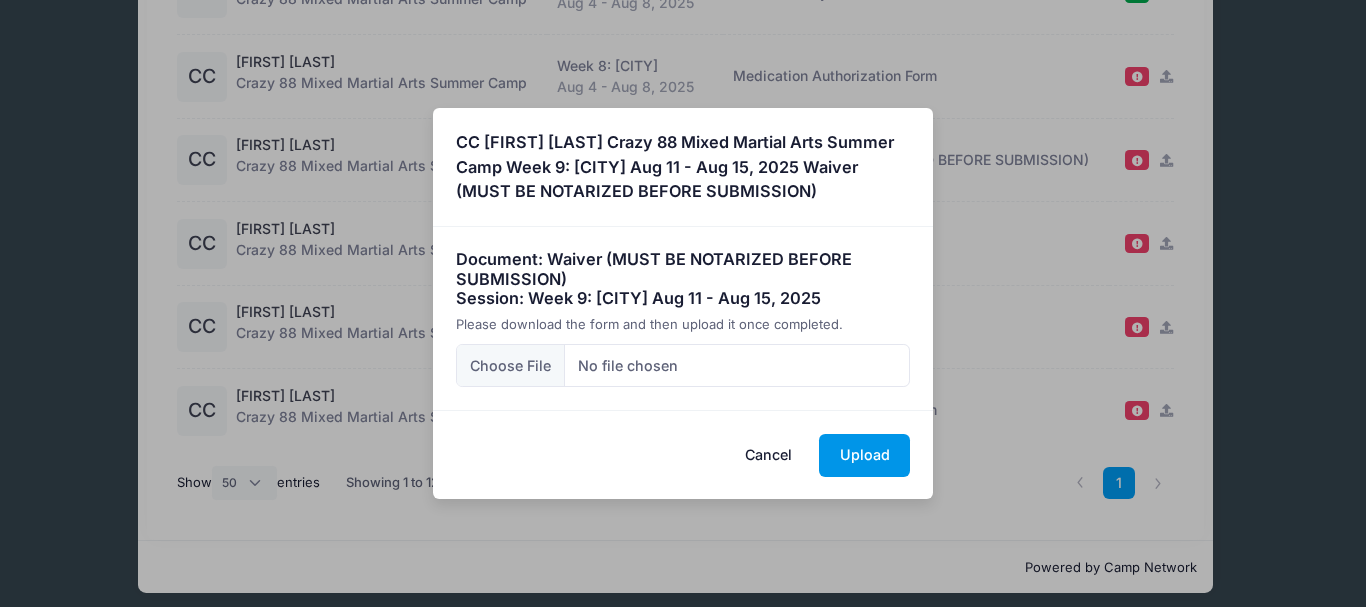 click on "Upload" at bounding box center [864, 455] 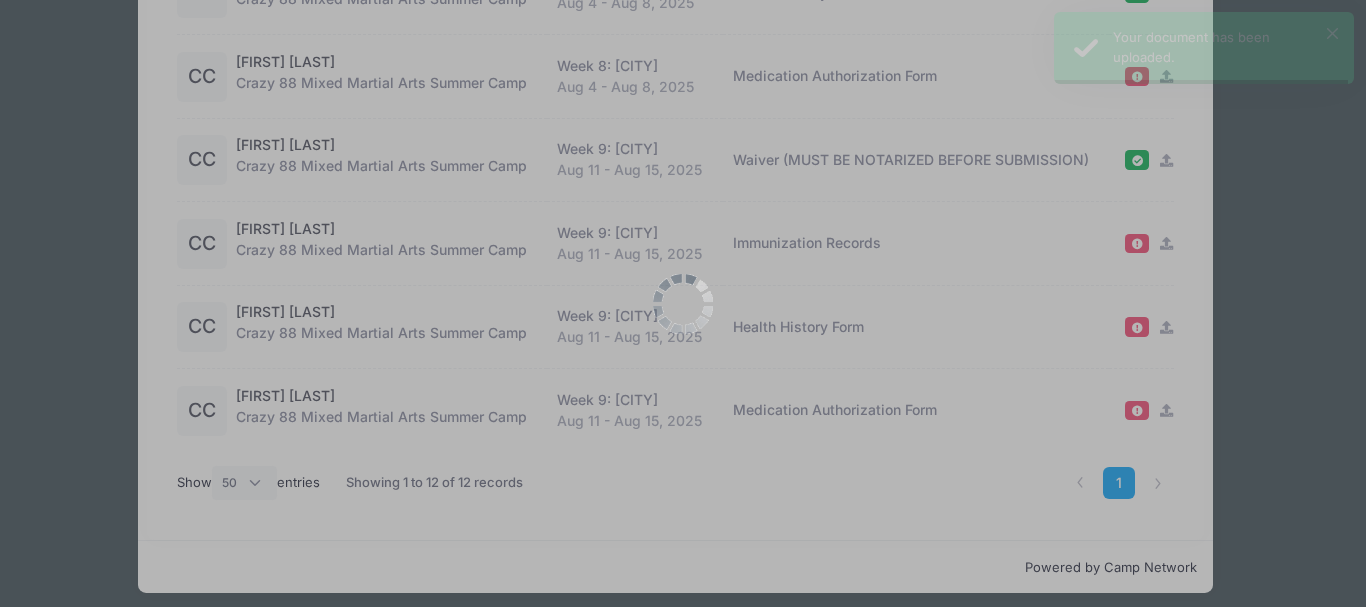 scroll, scrollTop: 0, scrollLeft: 0, axis: both 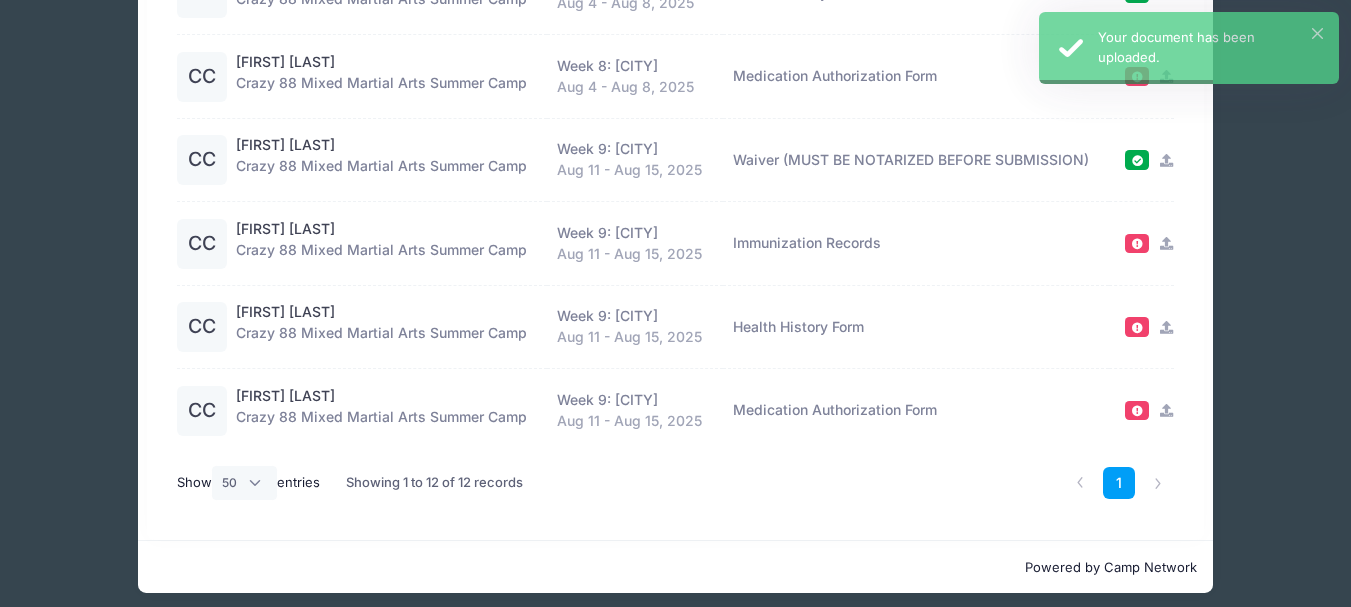 click at bounding box center [1137, 243] 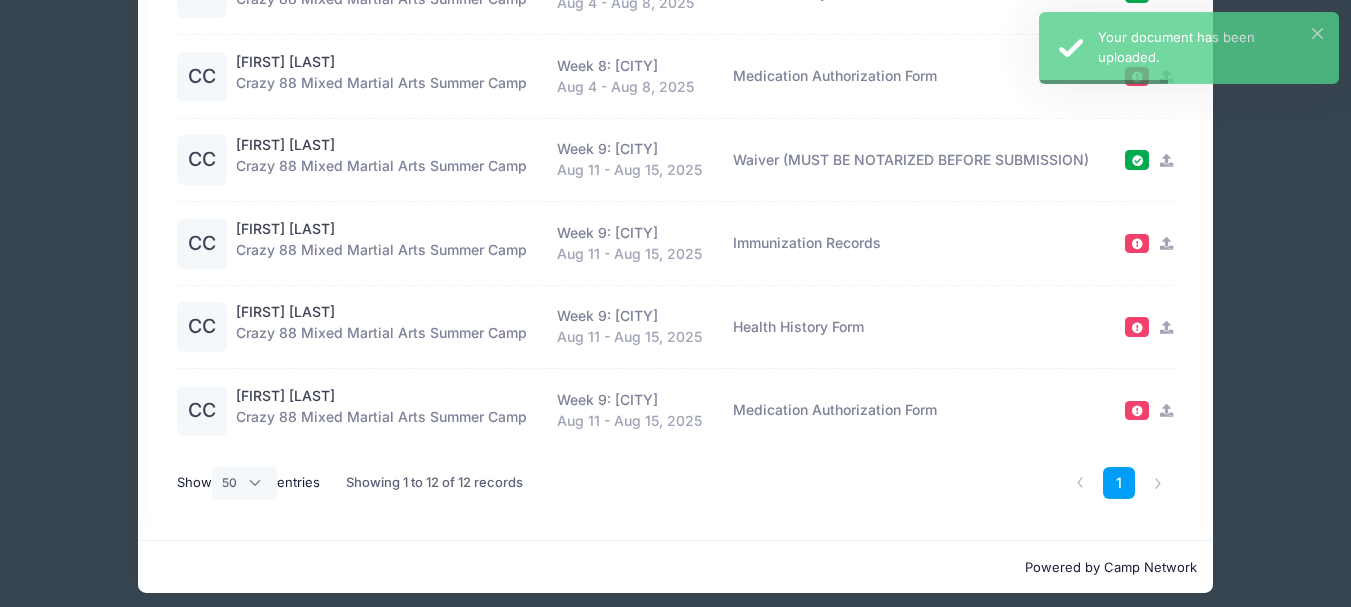 click at bounding box center (1166, 243) 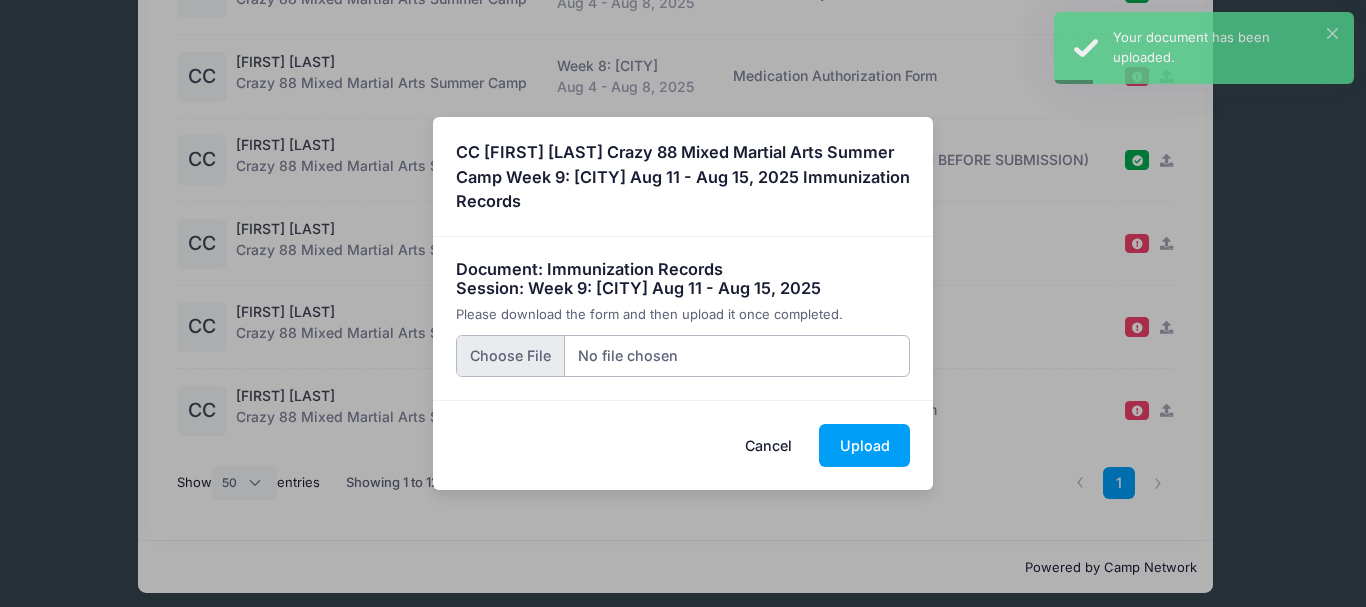 click at bounding box center (683, 356) 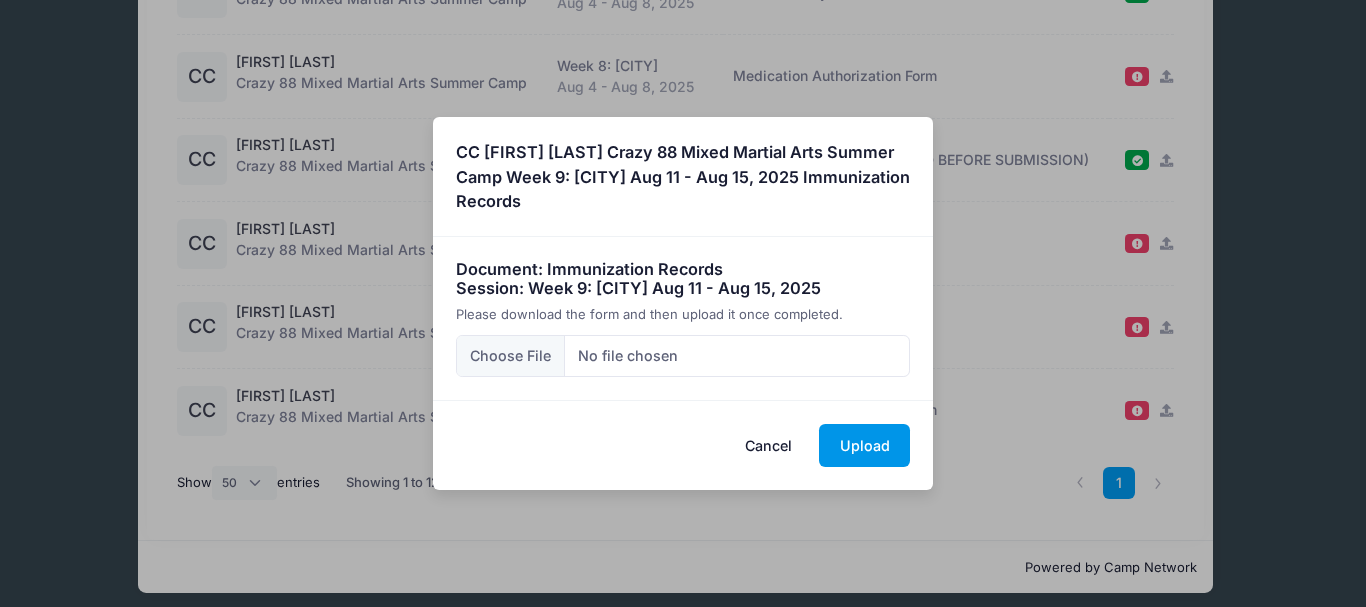 click on "Upload" at bounding box center [864, 445] 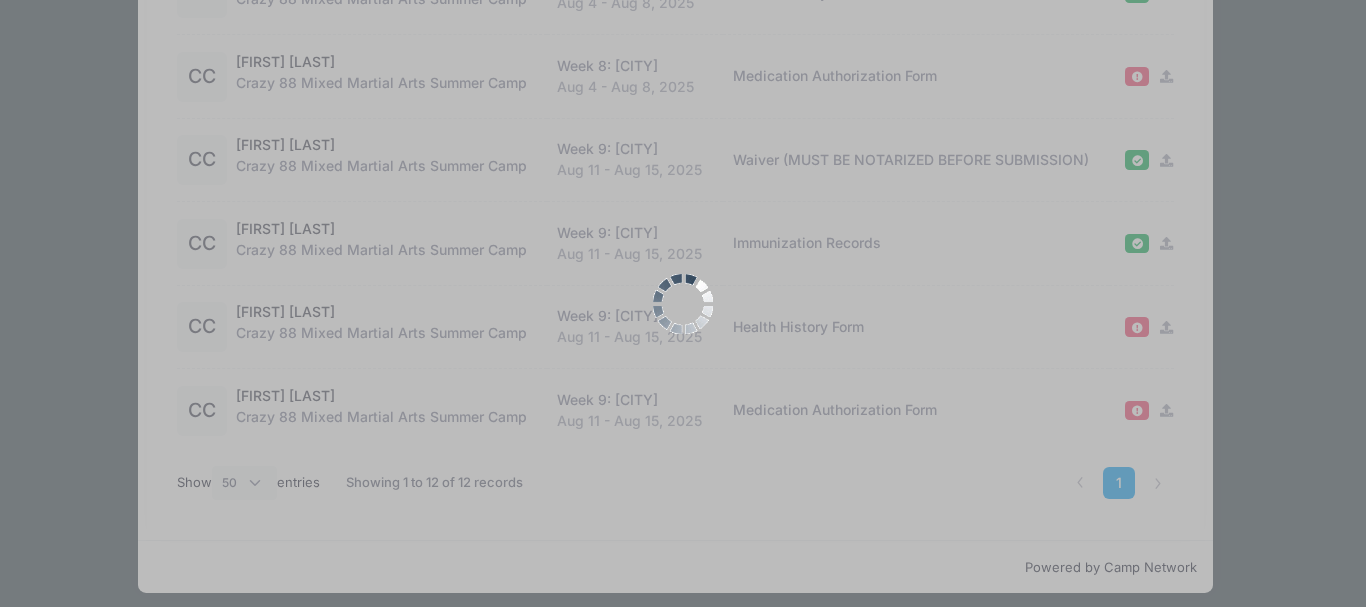 scroll, scrollTop: 0, scrollLeft: 0, axis: both 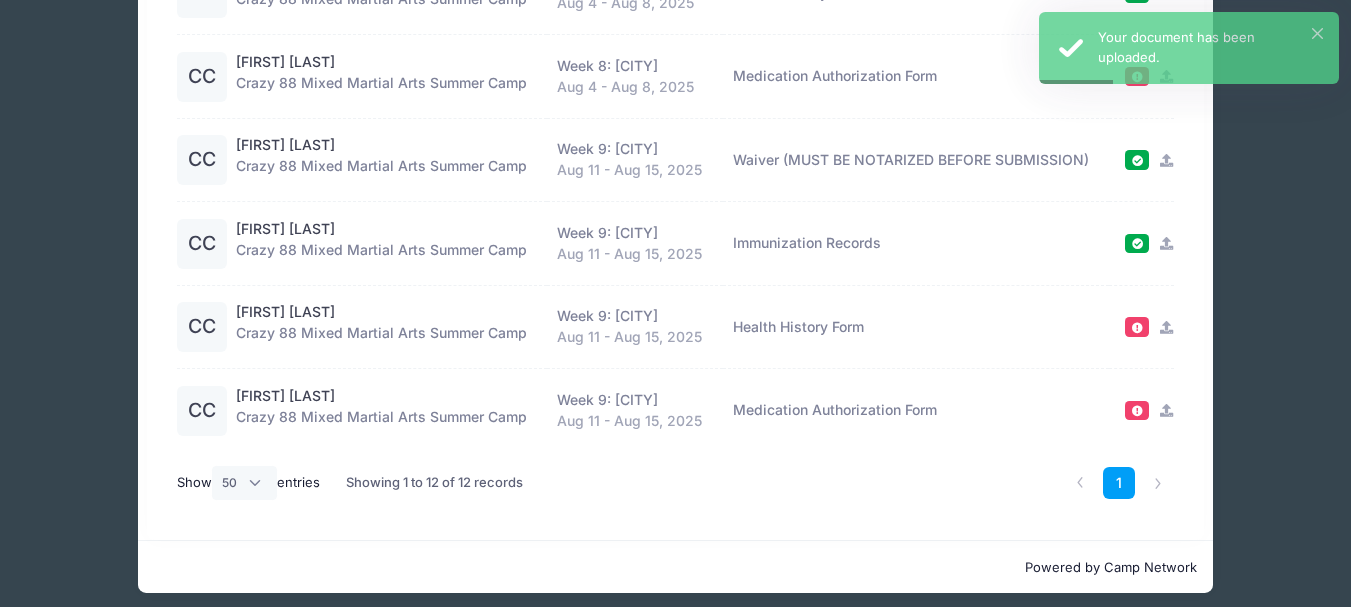 click at bounding box center (1166, 327) 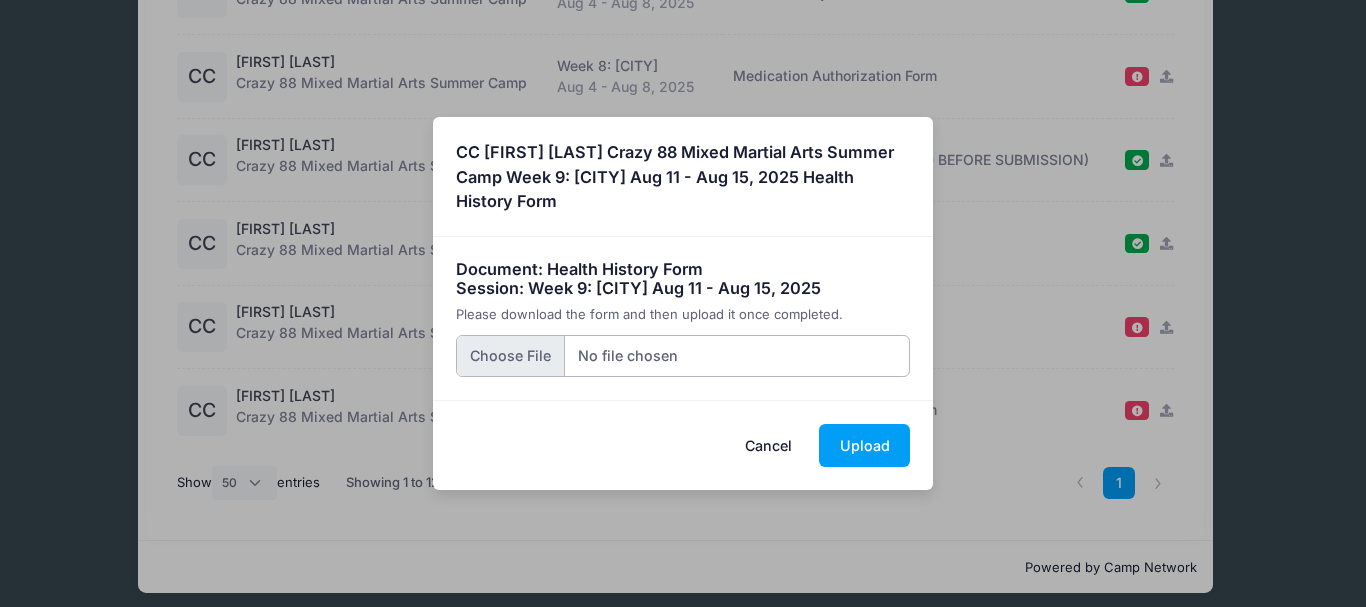 click at bounding box center [683, 356] 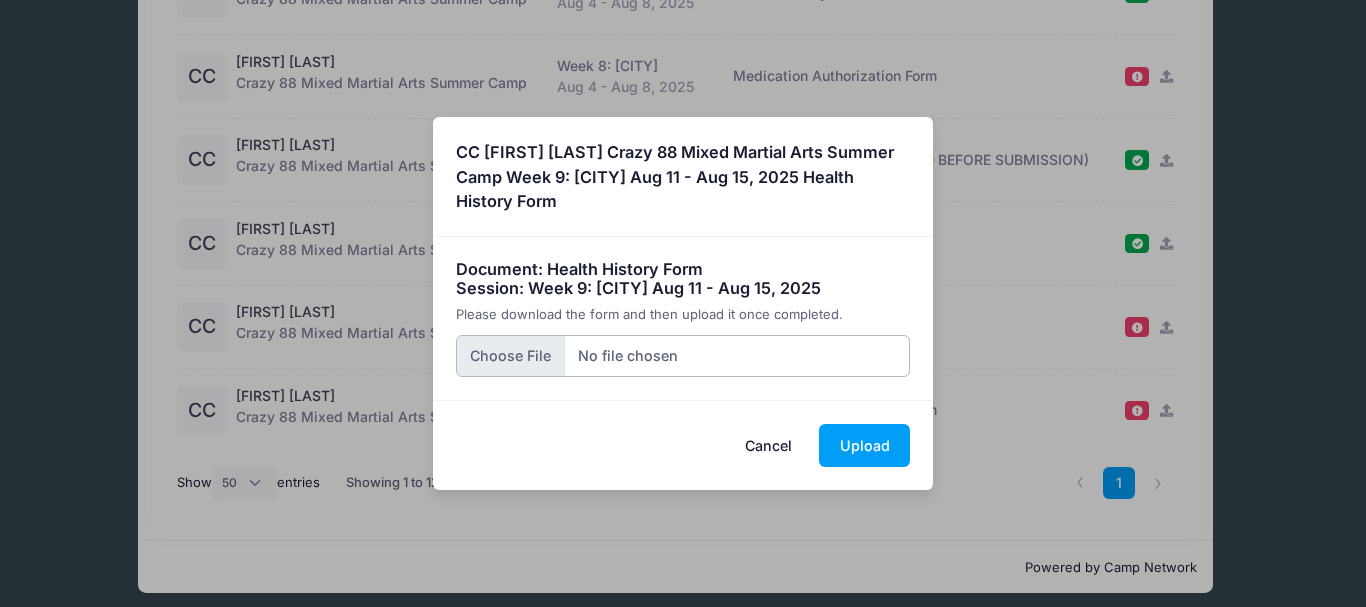 type on "C:\fakepath\Chris Coloso Aug 2025 Crazy 88 Chris Coloso Health Record filled.pdf" 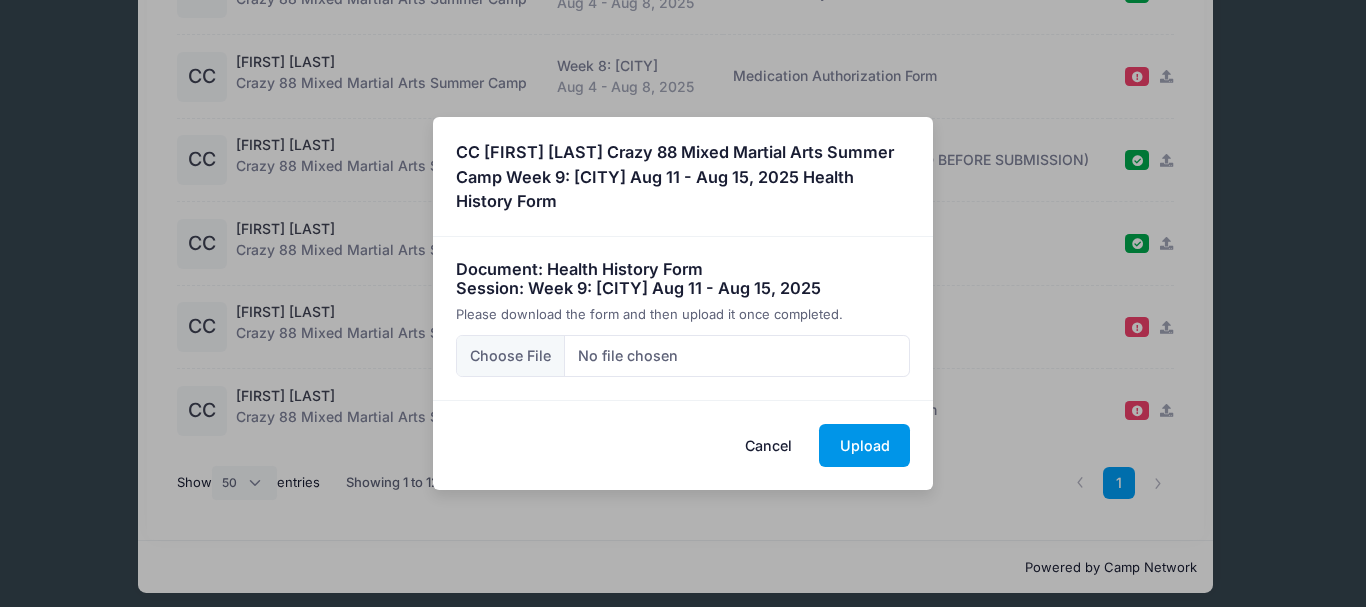 click on "Upload" at bounding box center (864, 445) 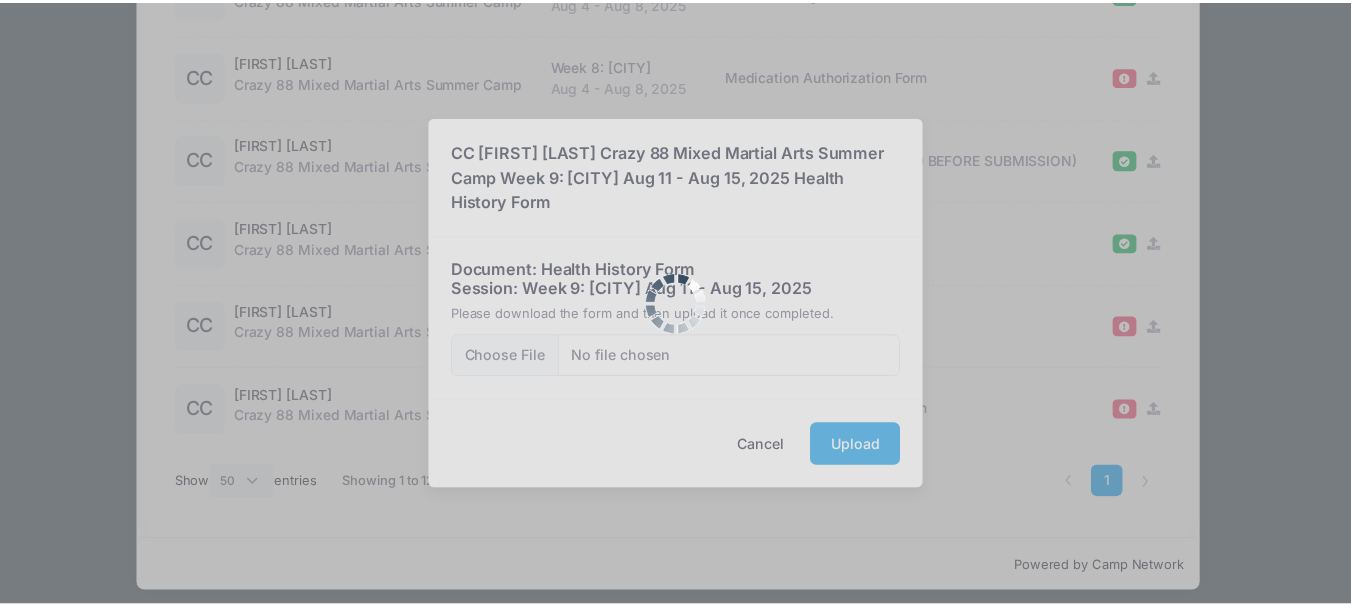 scroll, scrollTop: 0, scrollLeft: 0, axis: both 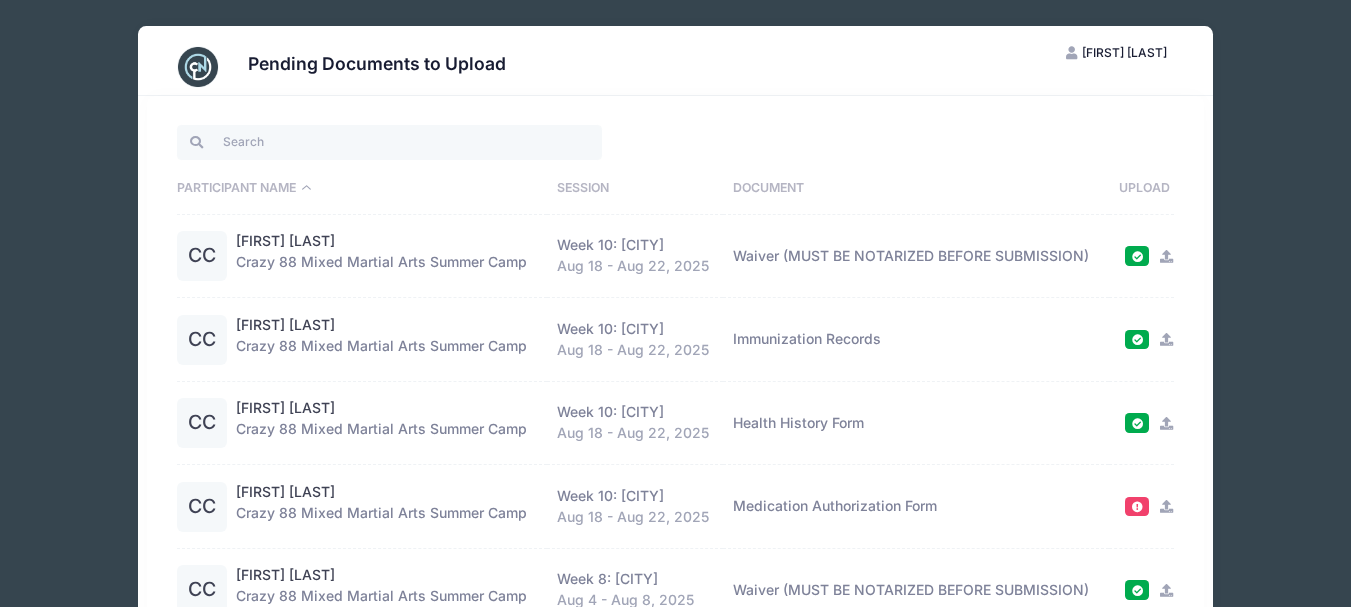 click on "Pending Documents to Upload
KC Kayman Coloso      My Account
Logout
Participant Name Session Document Upload
CC" at bounding box center [675, 691] 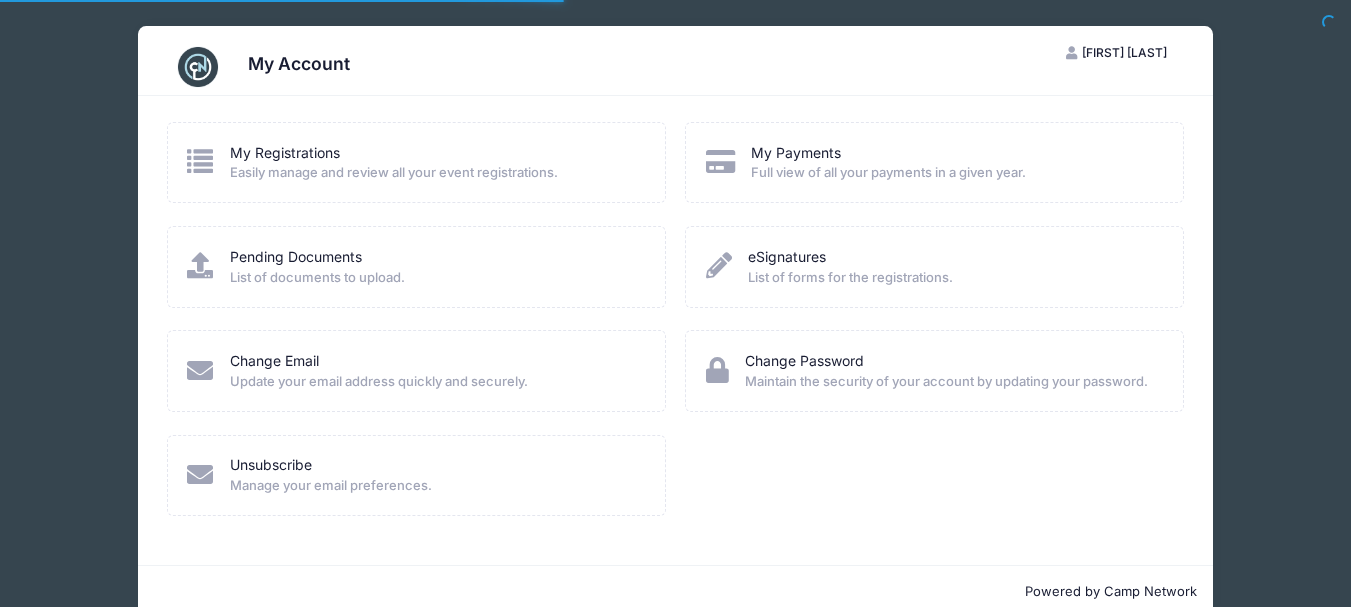 scroll, scrollTop: 0, scrollLeft: 0, axis: both 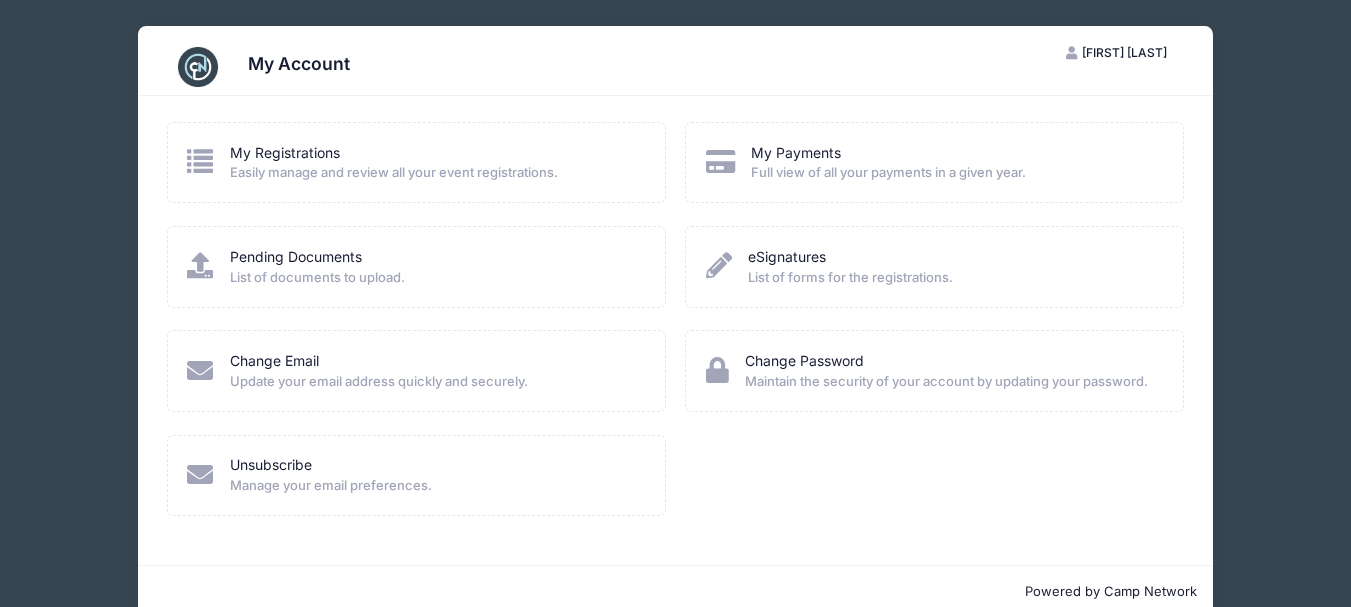 click on "Update your email address quickly and securely." at bounding box center [379, 382] 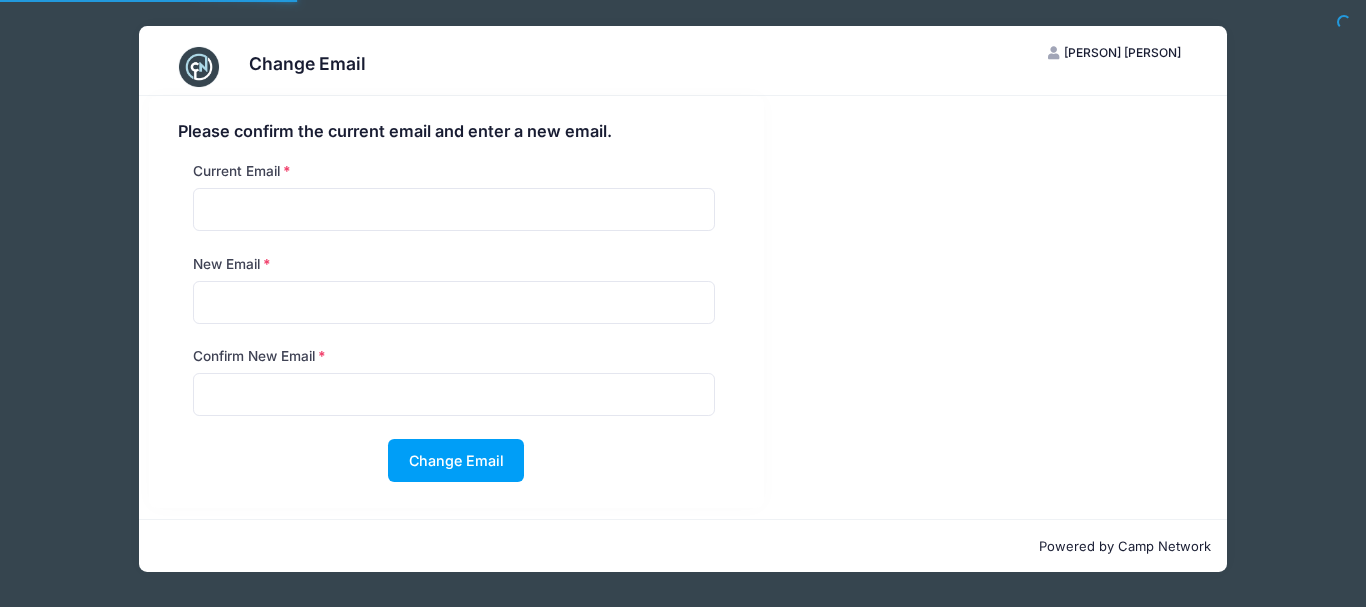 scroll, scrollTop: 0, scrollLeft: 0, axis: both 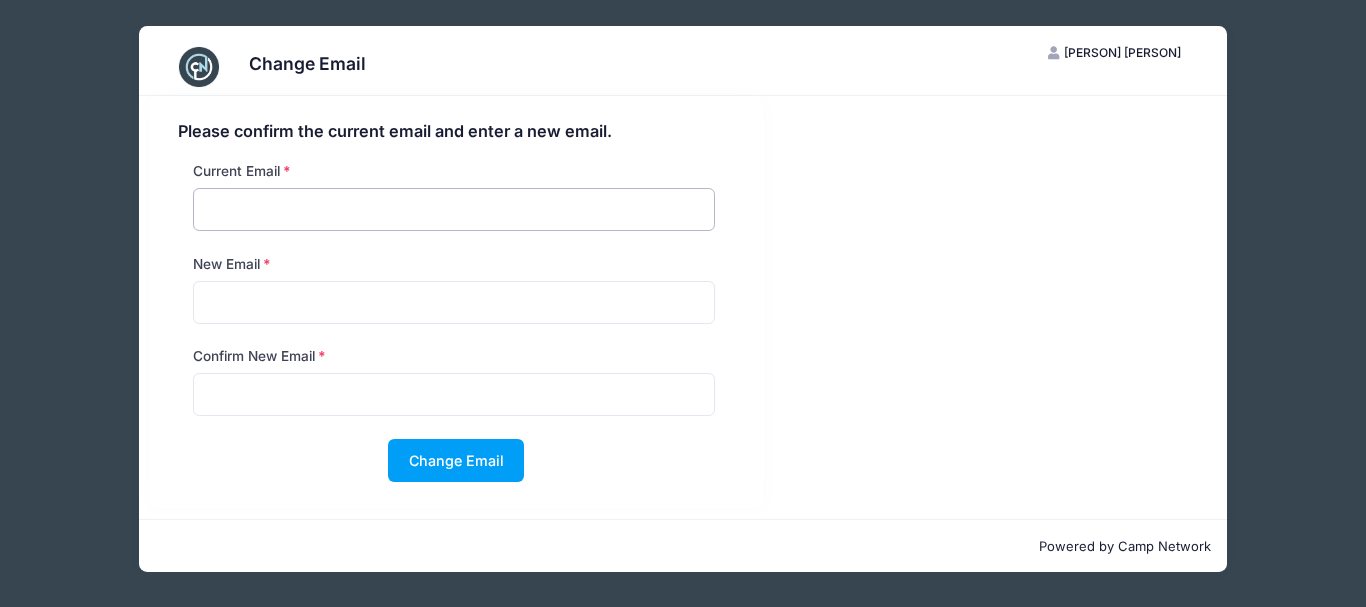 click at bounding box center [454, 209] 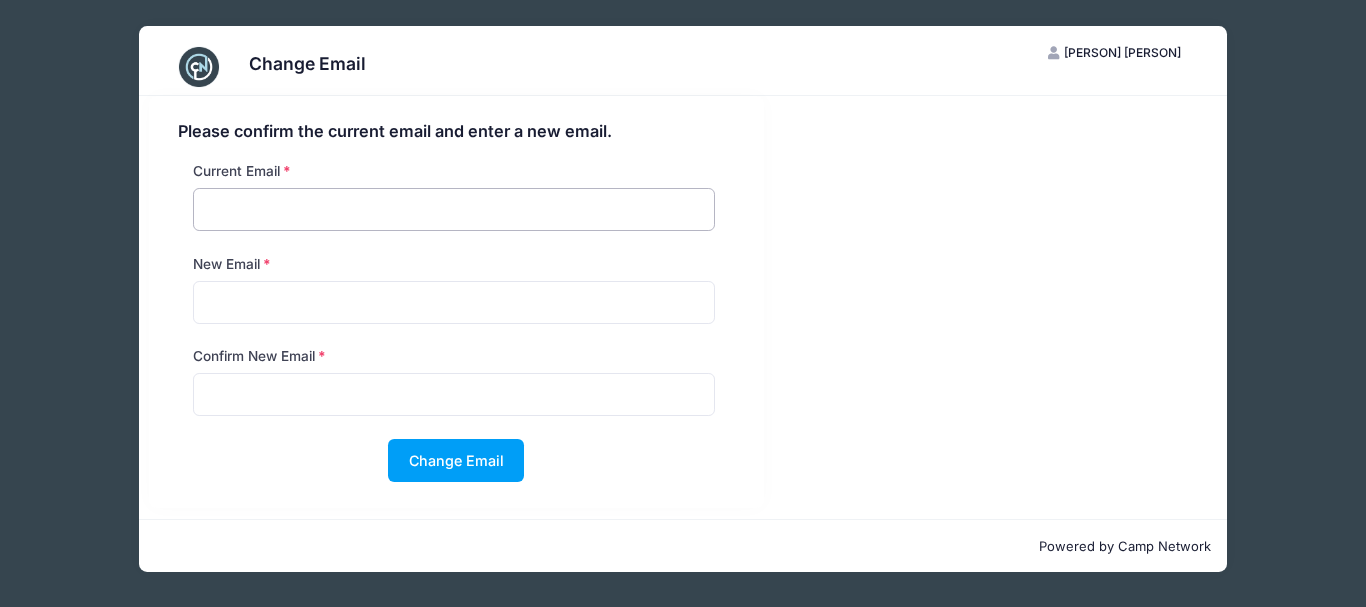 type on "kayman.j.coloso@gmail.com" 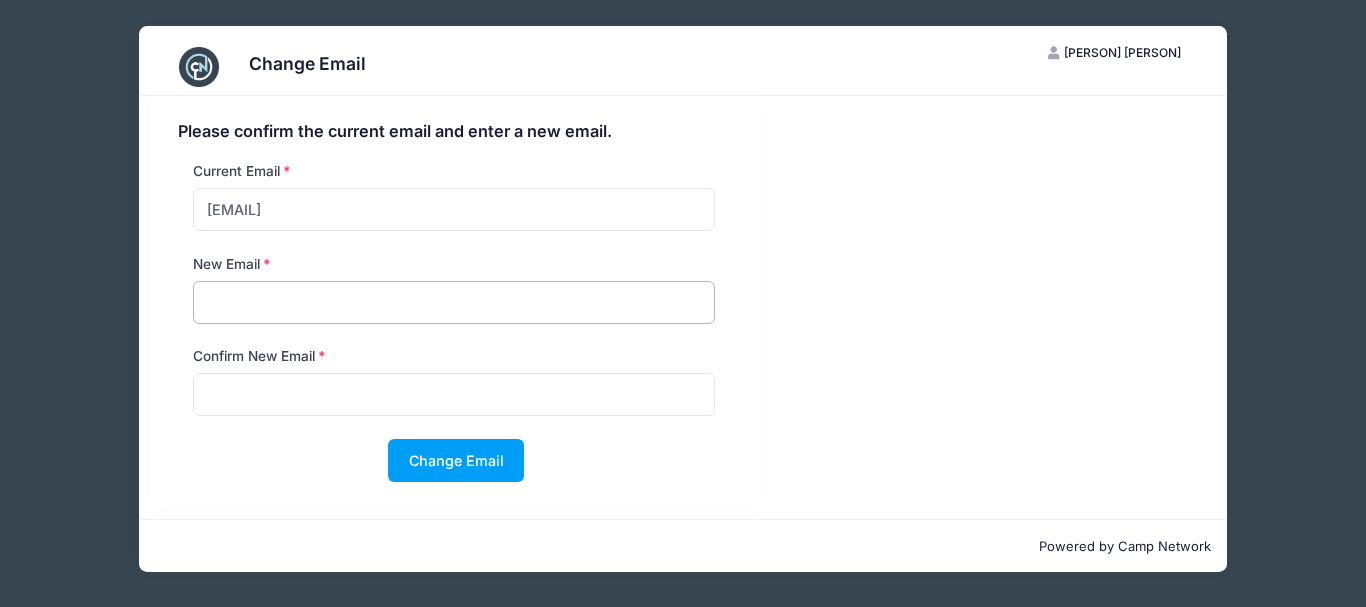 type on "kayman.j.coloso@gmail.com" 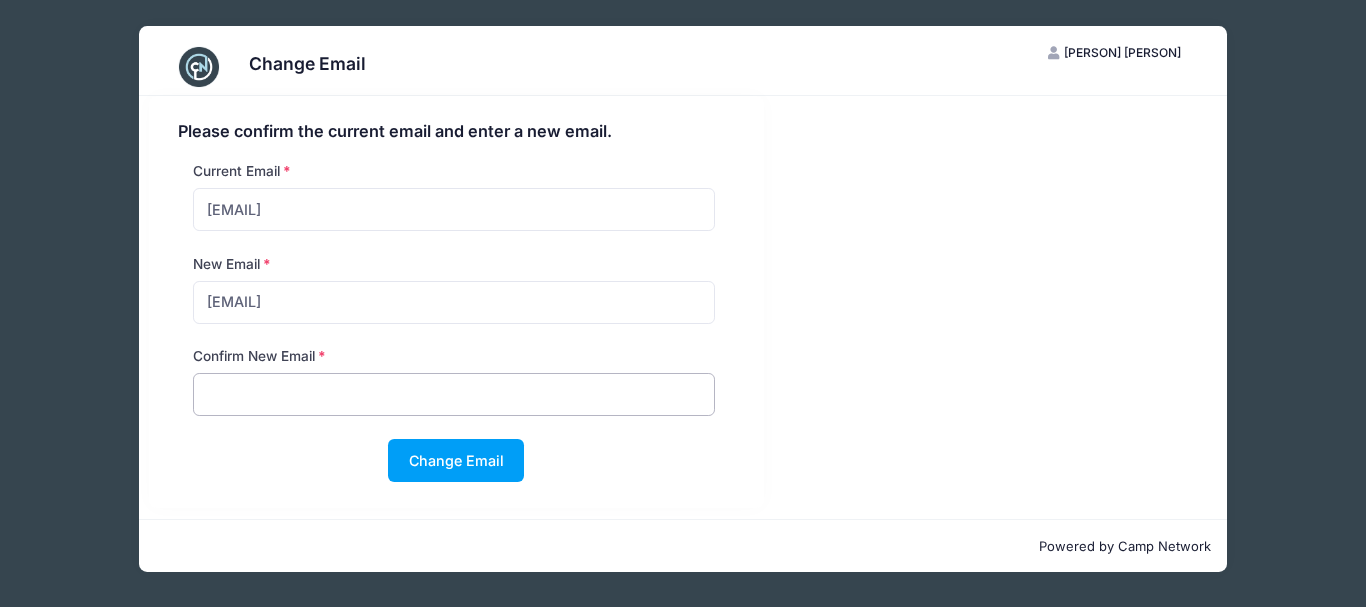 type on "kayman.j.coloso@gmail.com" 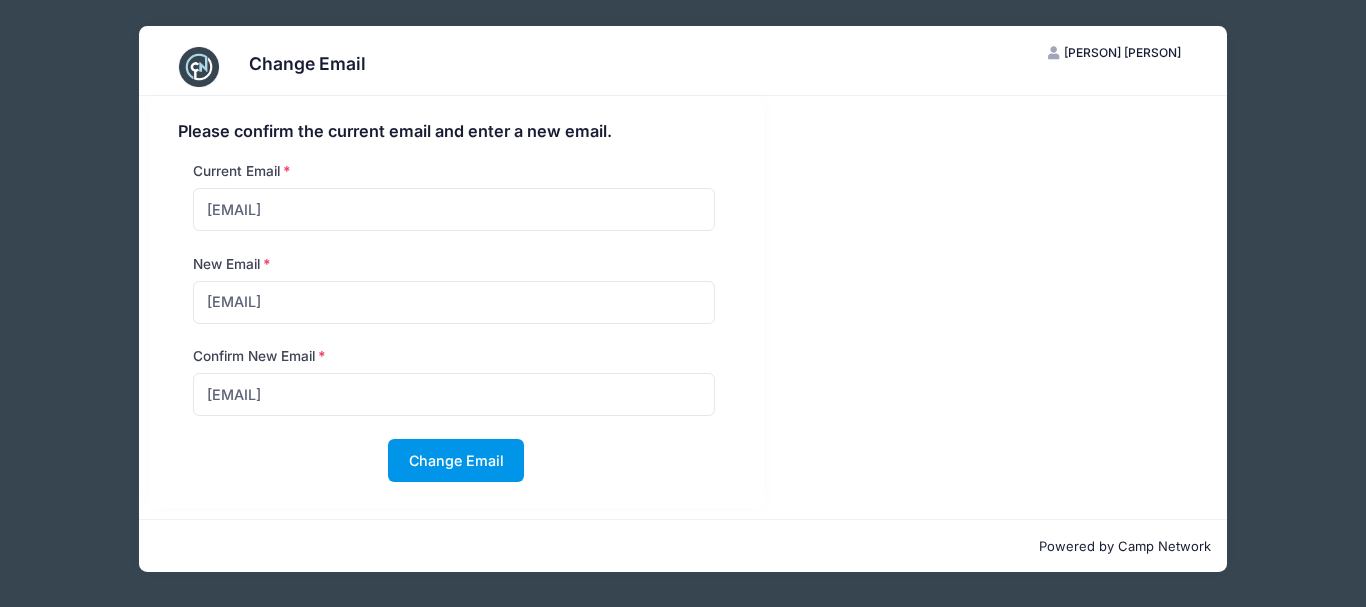 click on "Change Email" at bounding box center [456, 460] 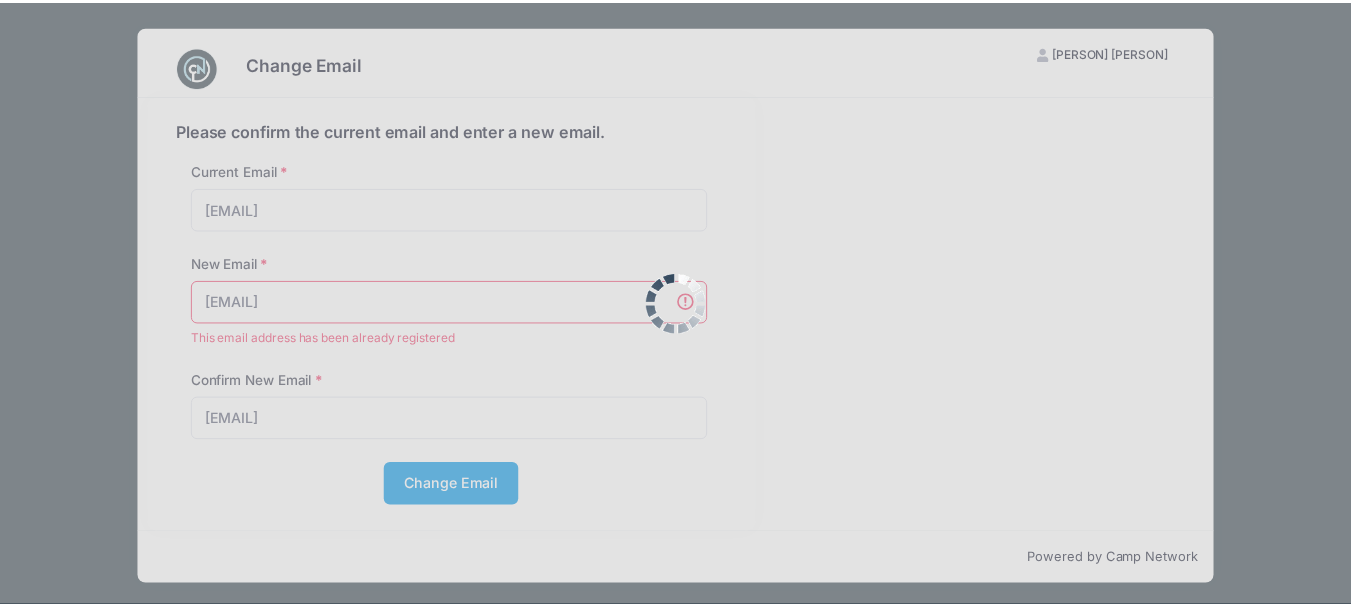 scroll, scrollTop: 5, scrollLeft: 0, axis: vertical 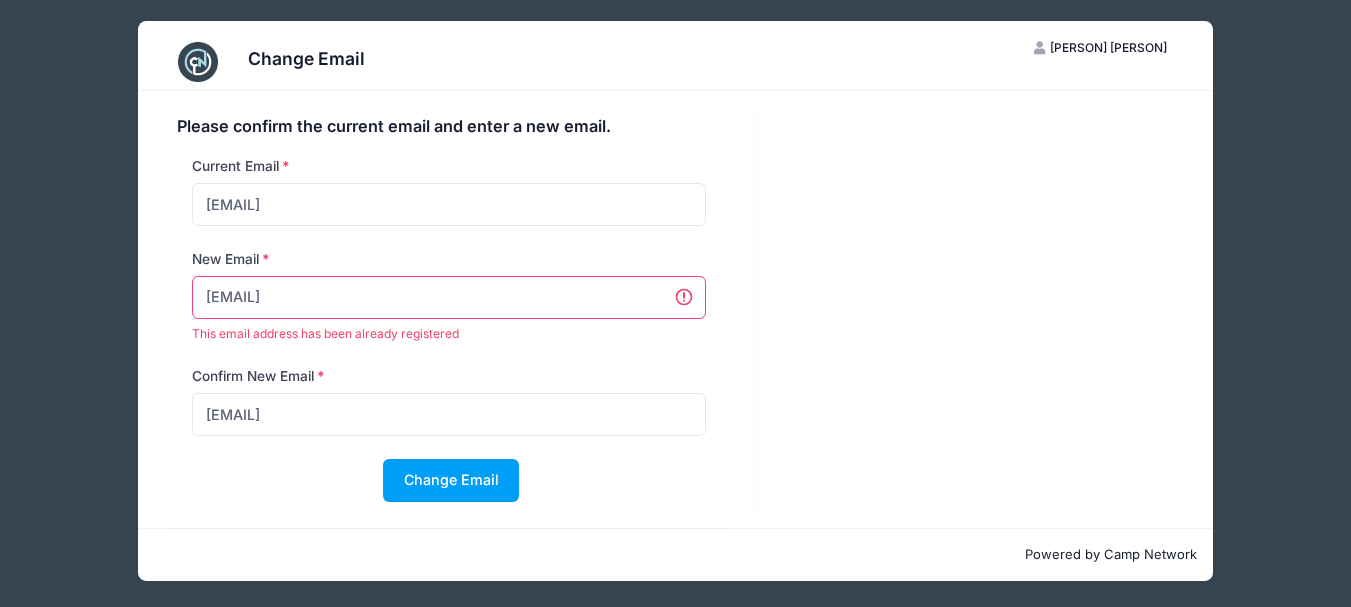 click on "Change Email
KC Kayman Coloso      My Account
Logout
Please confirm the current email and enter a new email.
Current Email
kayman.j.coloso@gmail.com
New Email
kayman.j.coloso@gmail.com
This email address has been already registered
Confirm New Email
kayman.j.coloso@gmail.com" at bounding box center [675, 301] 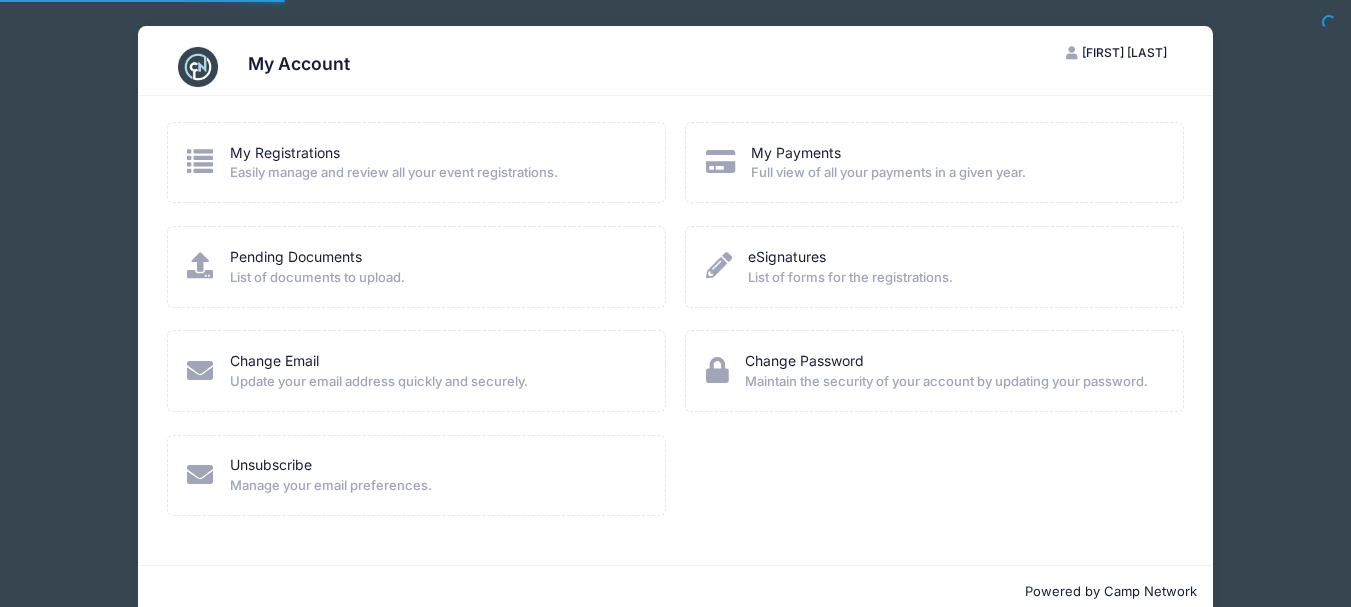 scroll, scrollTop: 0, scrollLeft: 0, axis: both 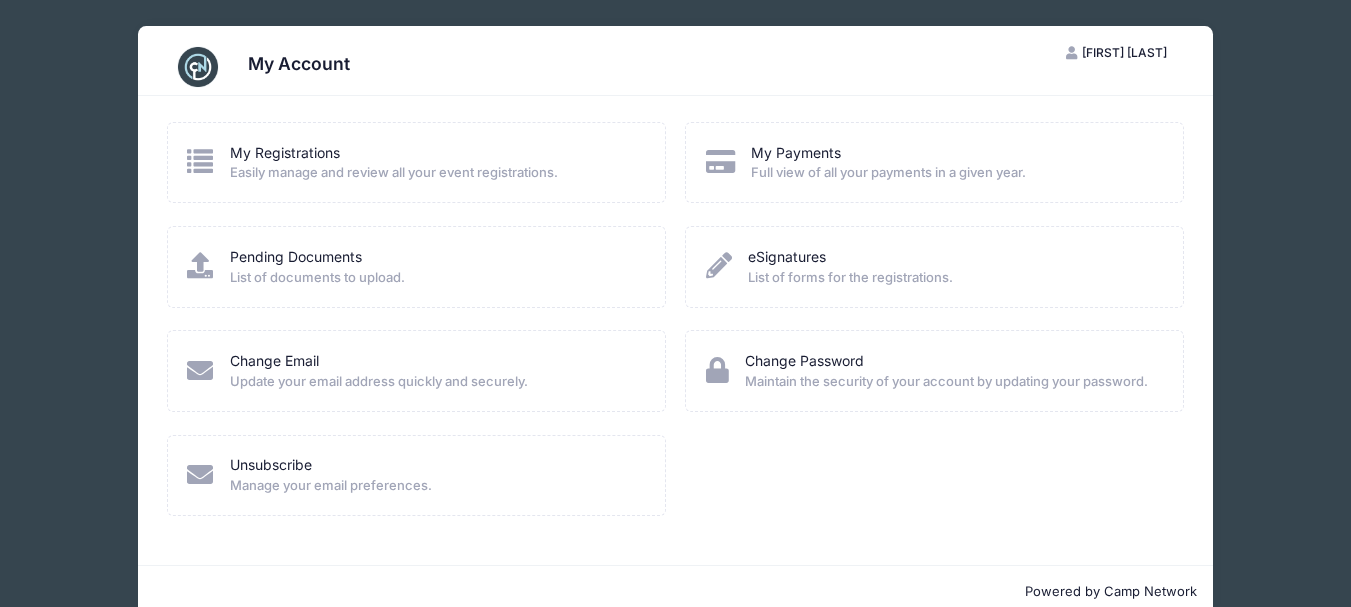 click on "List of documents to upload." at bounding box center (317, 278) 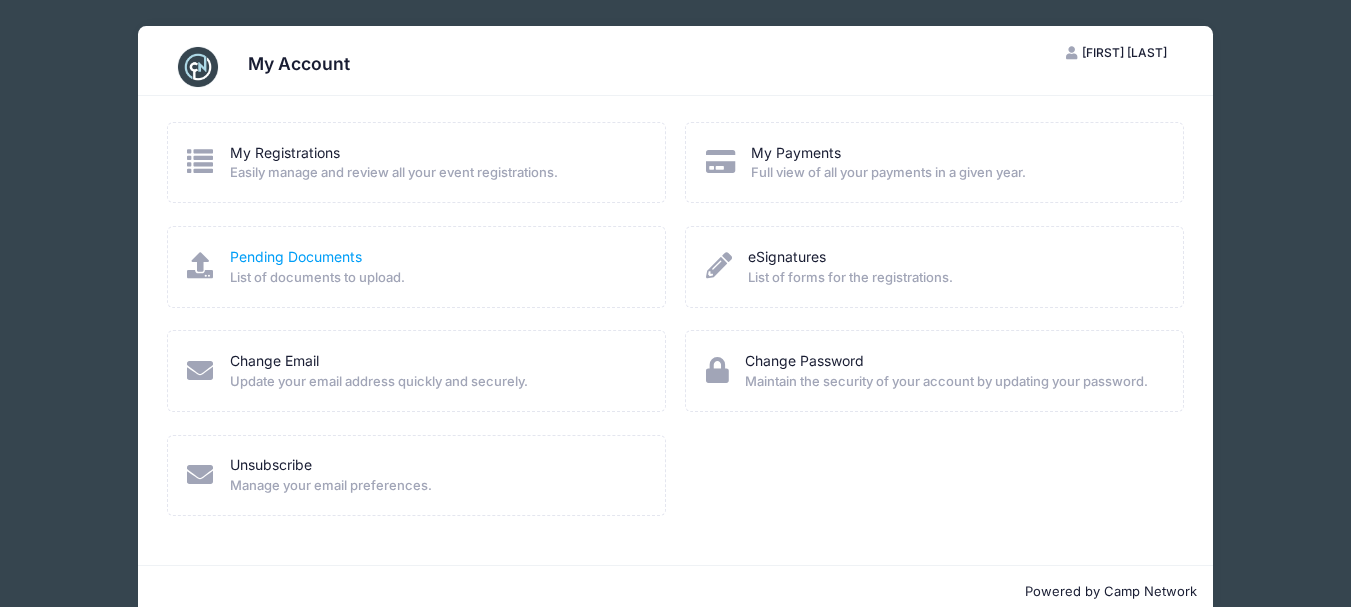 click on "Pending Documents" at bounding box center [296, 256] 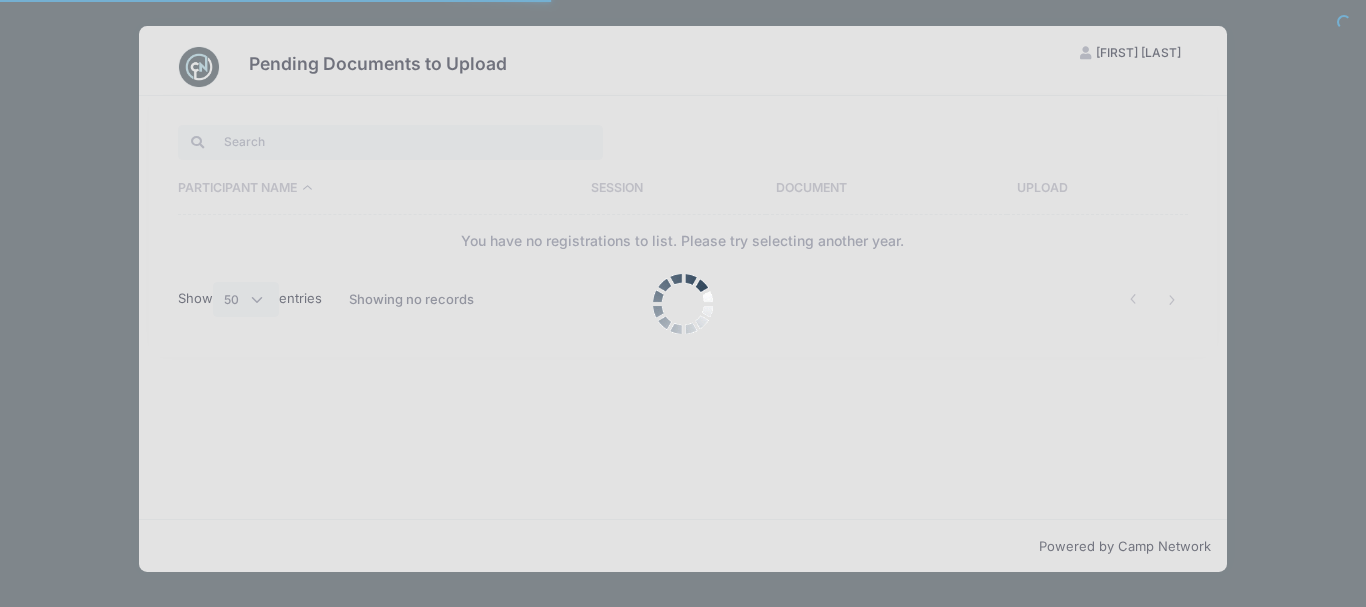 select on "50" 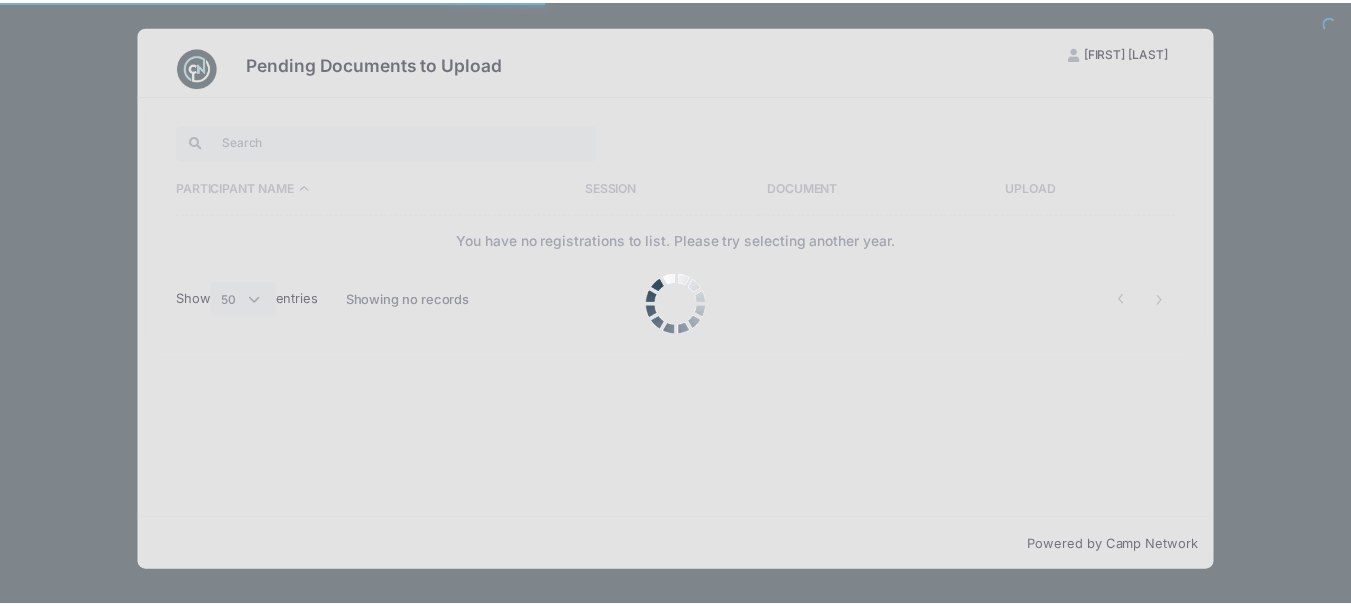 scroll, scrollTop: 0, scrollLeft: 0, axis: both 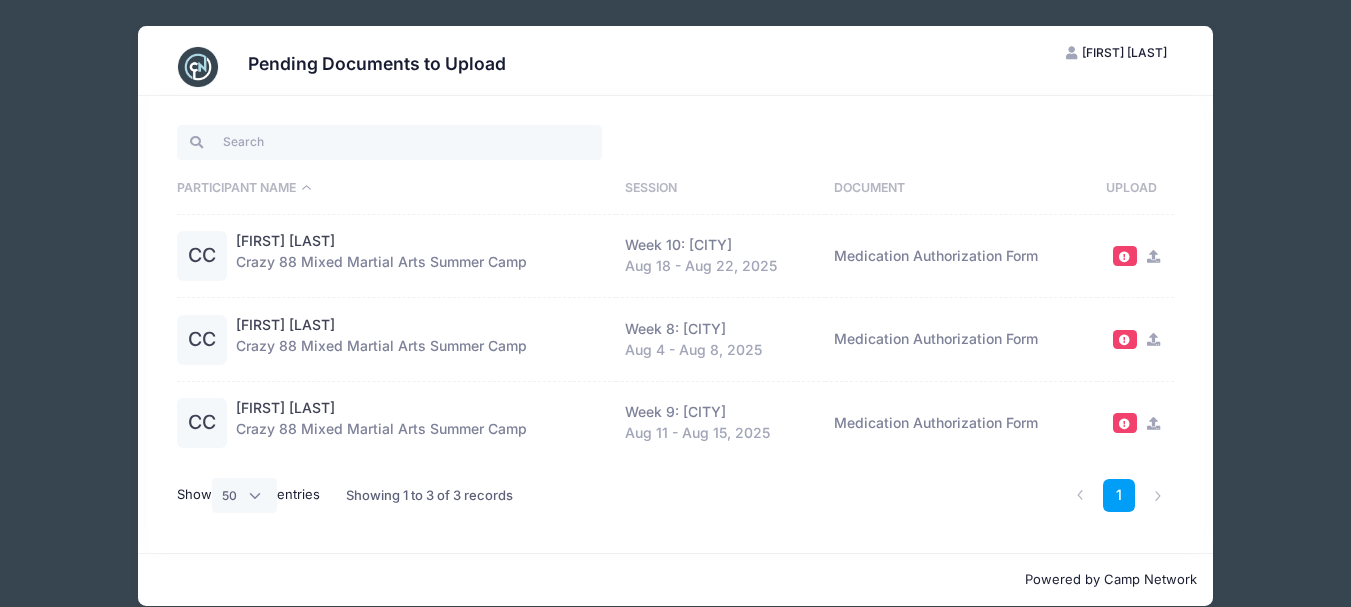 click on "Pending Documents to Upload
KC Kayman Coloso      My Account
Logout
Participant Name Session Document Upload
CC" at bounding box center [675, 316] 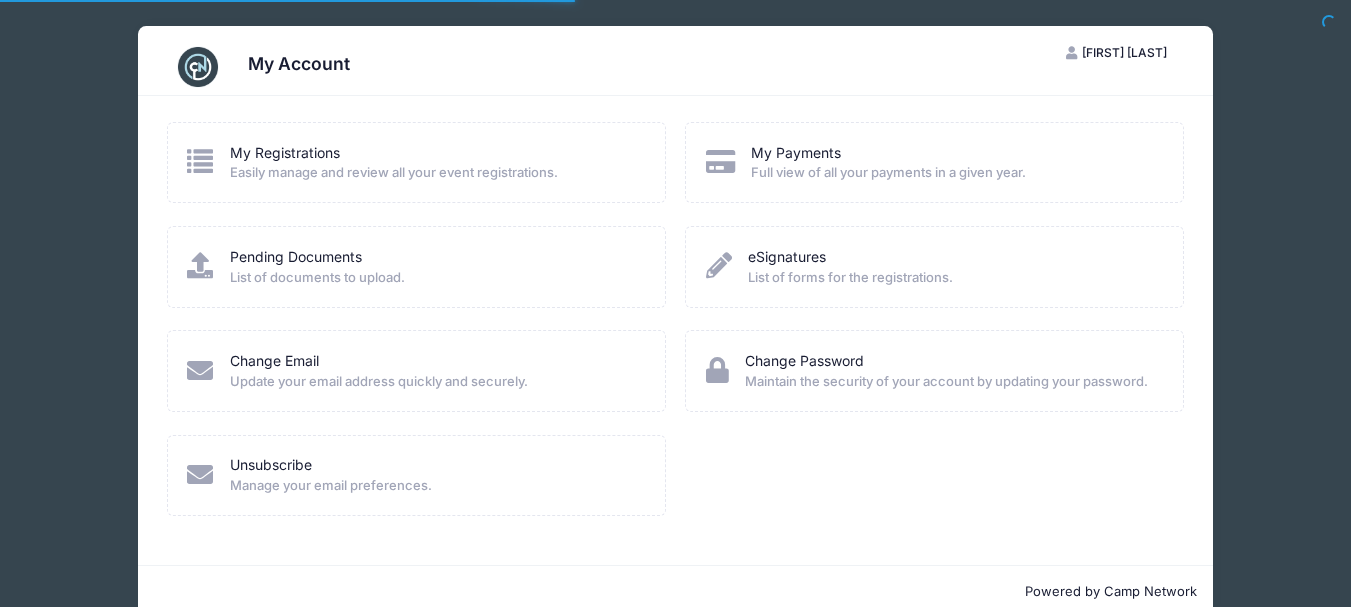 scroll, scrollTop: 0, scrollLeft: 0, axis: both 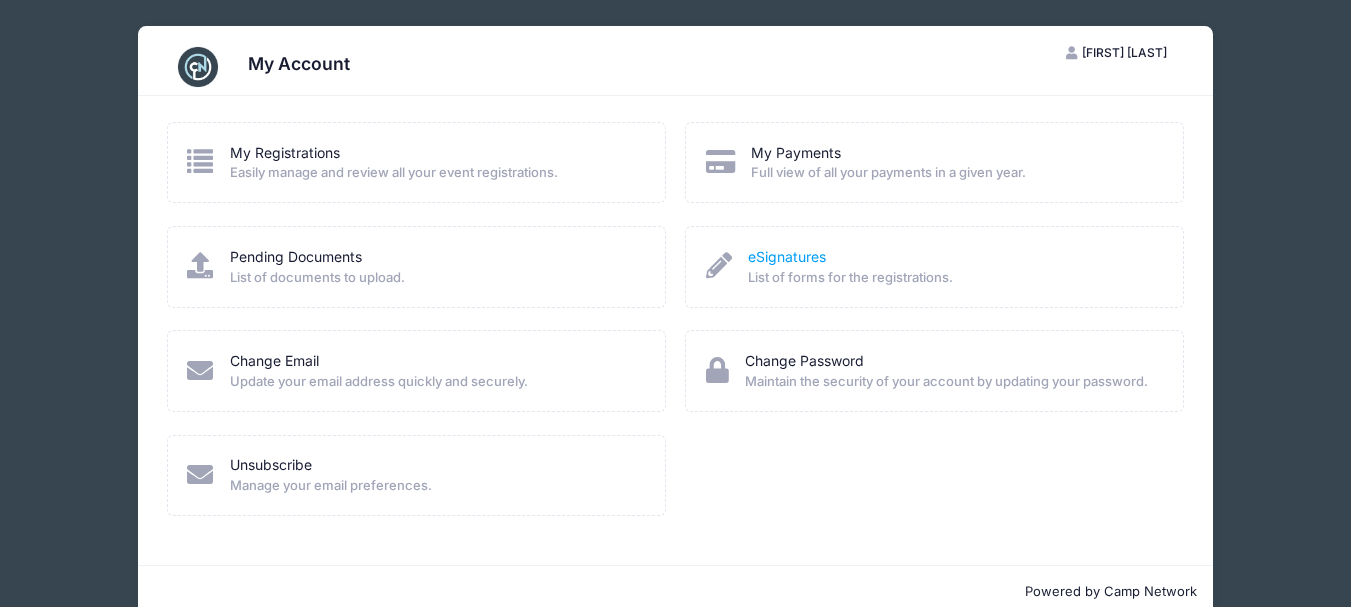 click on "eSignatures" at bounding box center (787, 256) 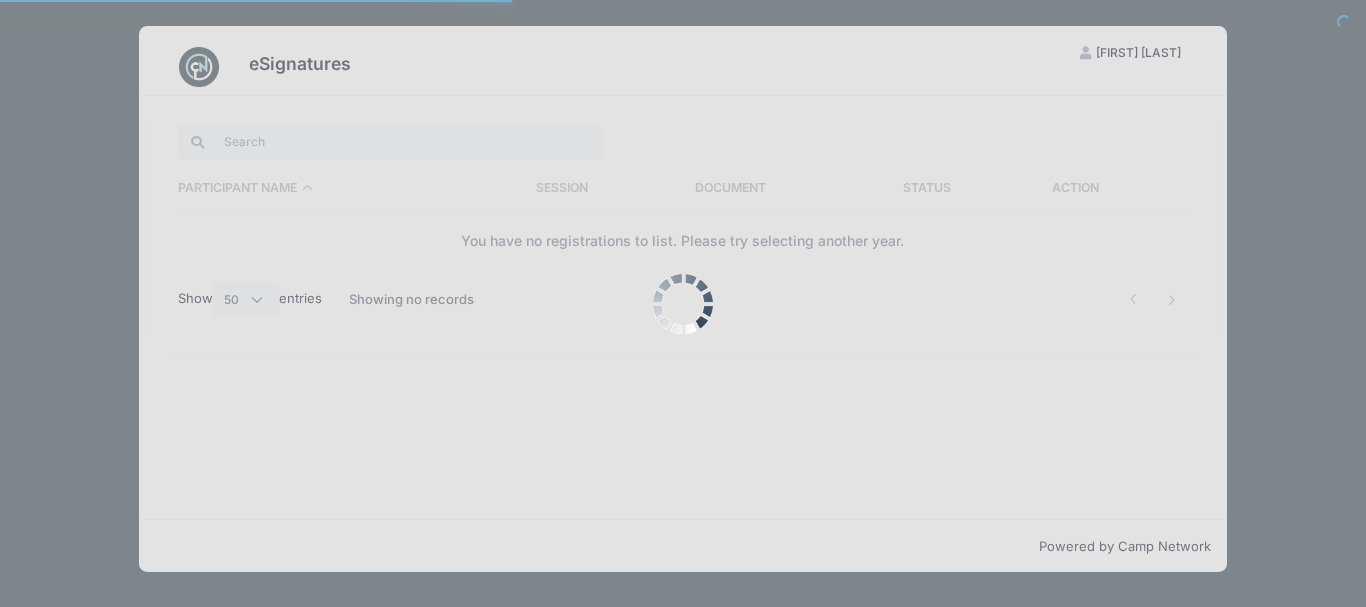 select on "50" 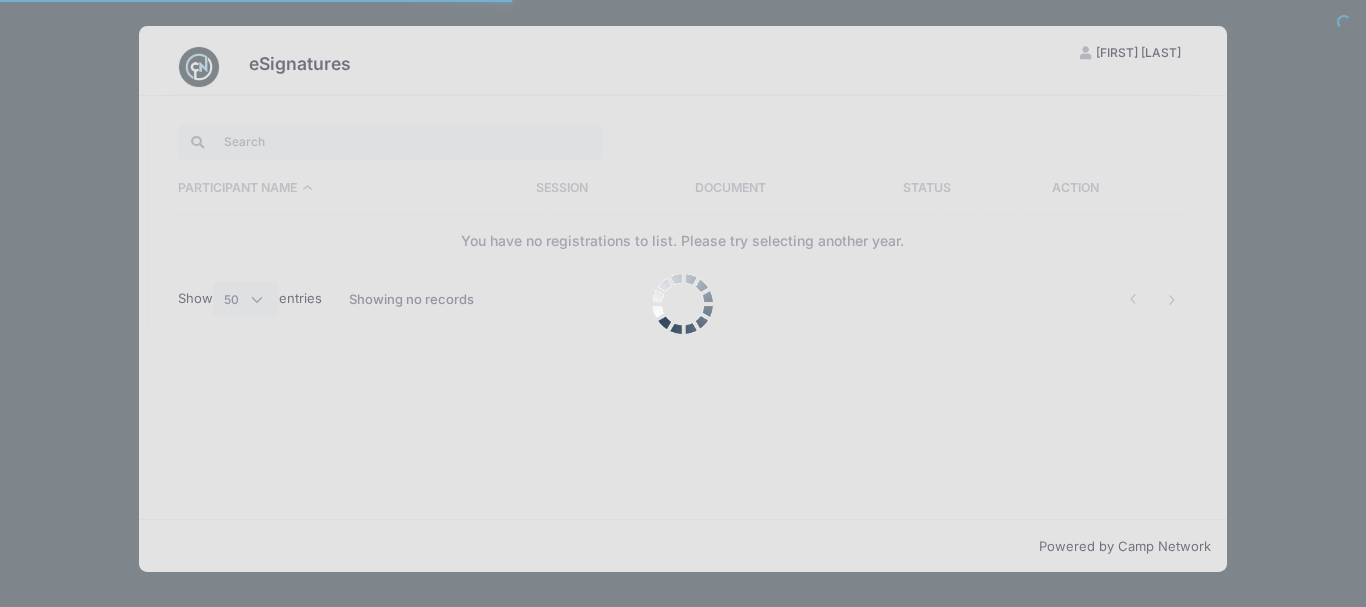 scroll, scrollTop: 0, scrollLeft: 0, axis: both 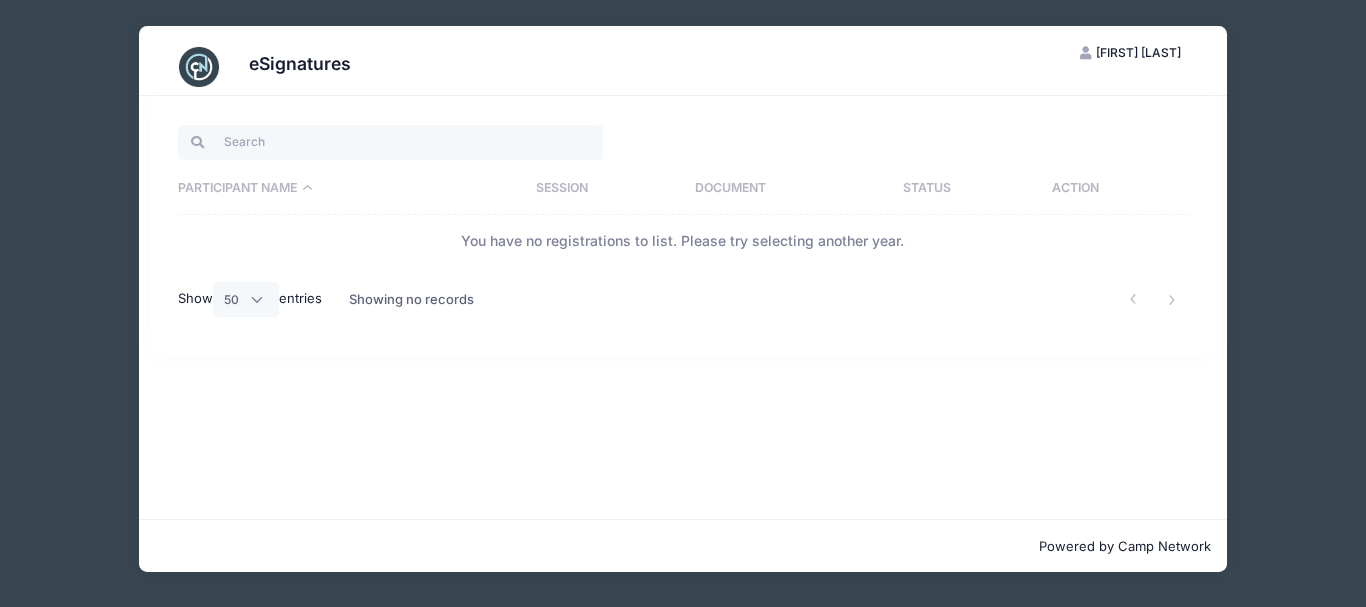 click at bounding box center [199, 67] 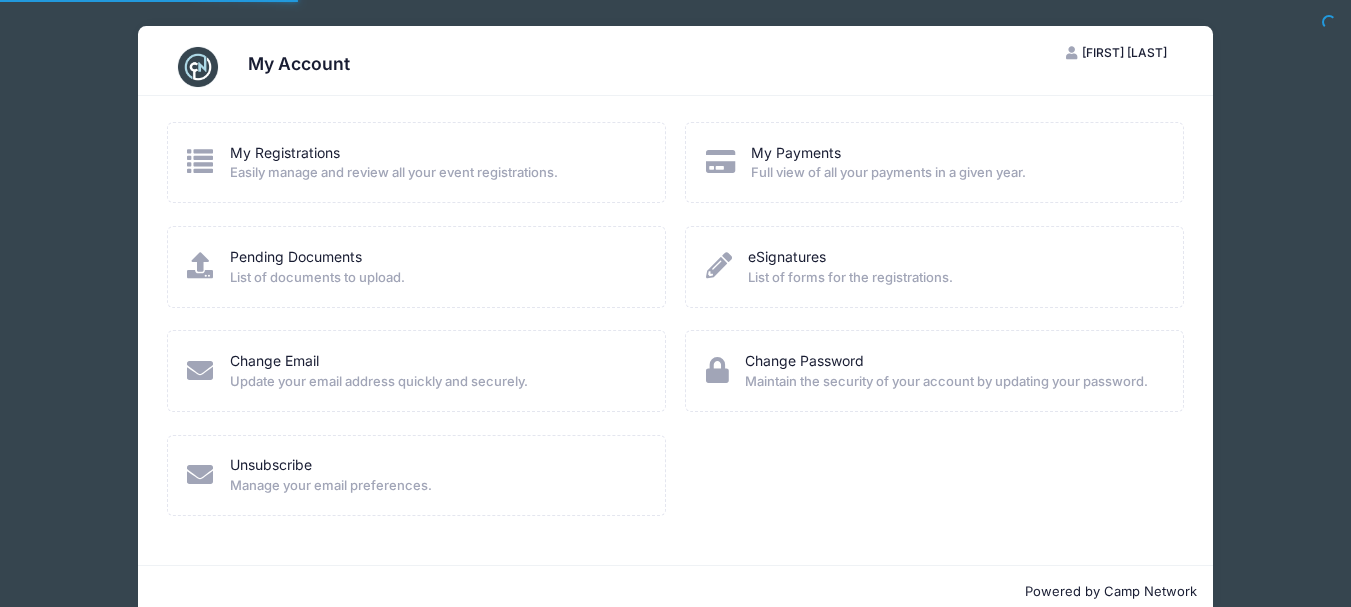 scroll, scrollTop: 0, scrollLeft: 0, axis: both 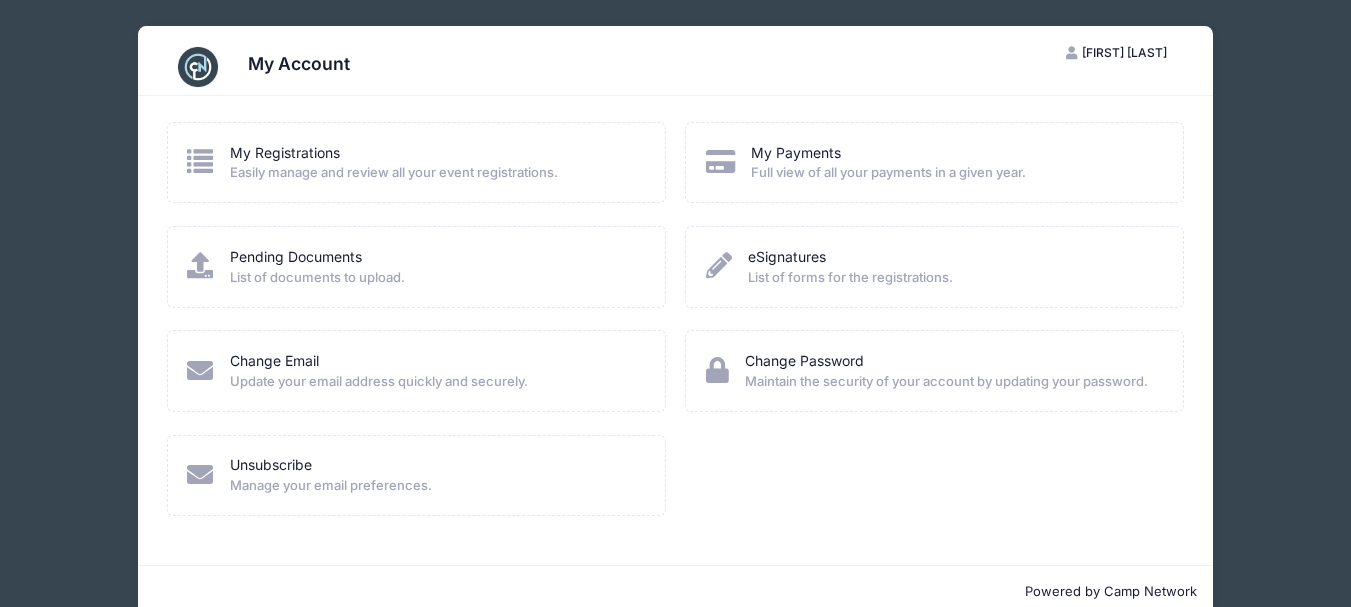 click at bounding box center [200, 161] 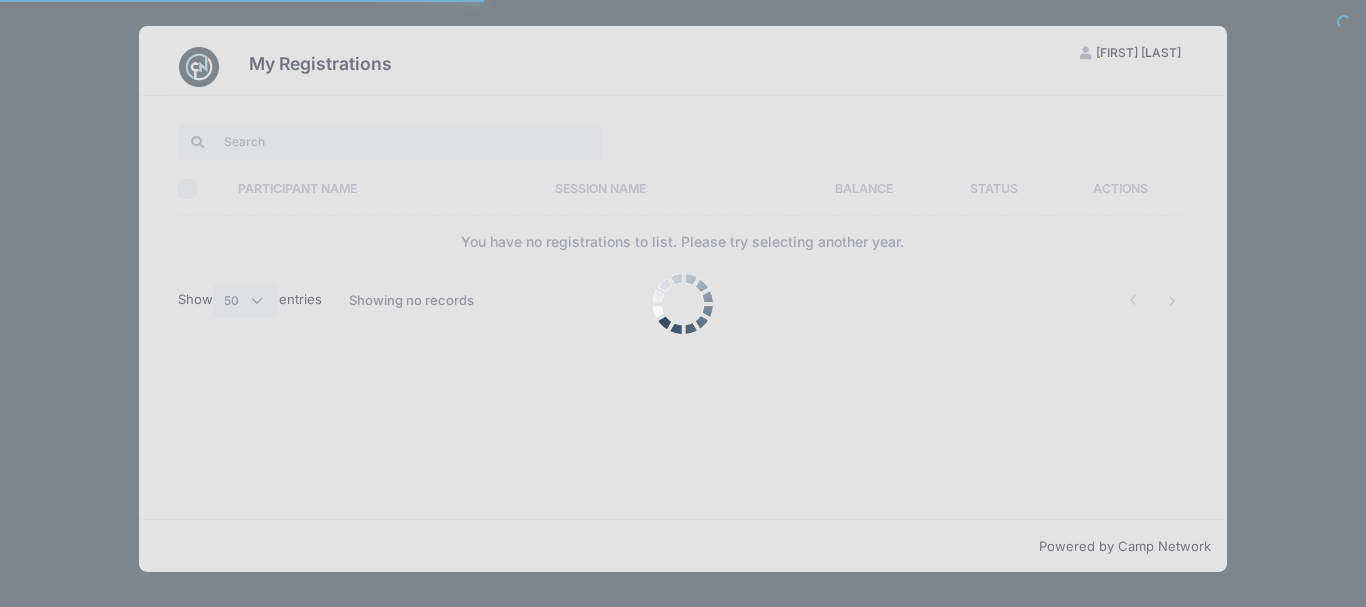 select on "50" 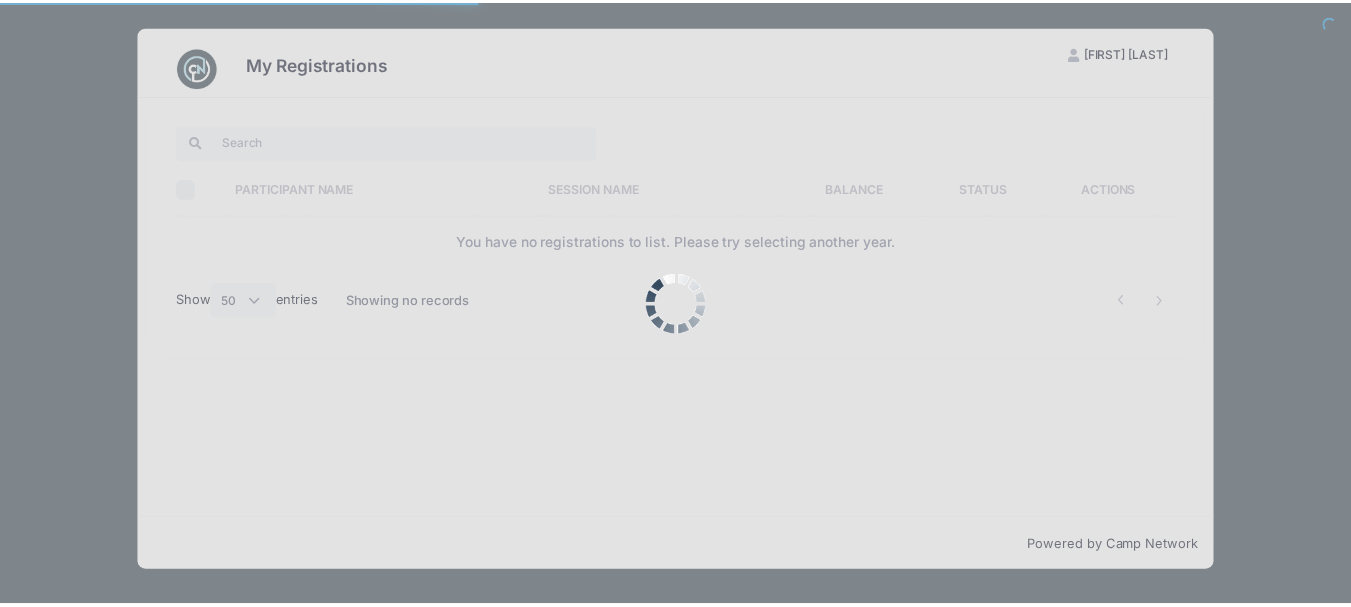 scroll, scrollTop: 0, scrollLeft: 0, axis: both 